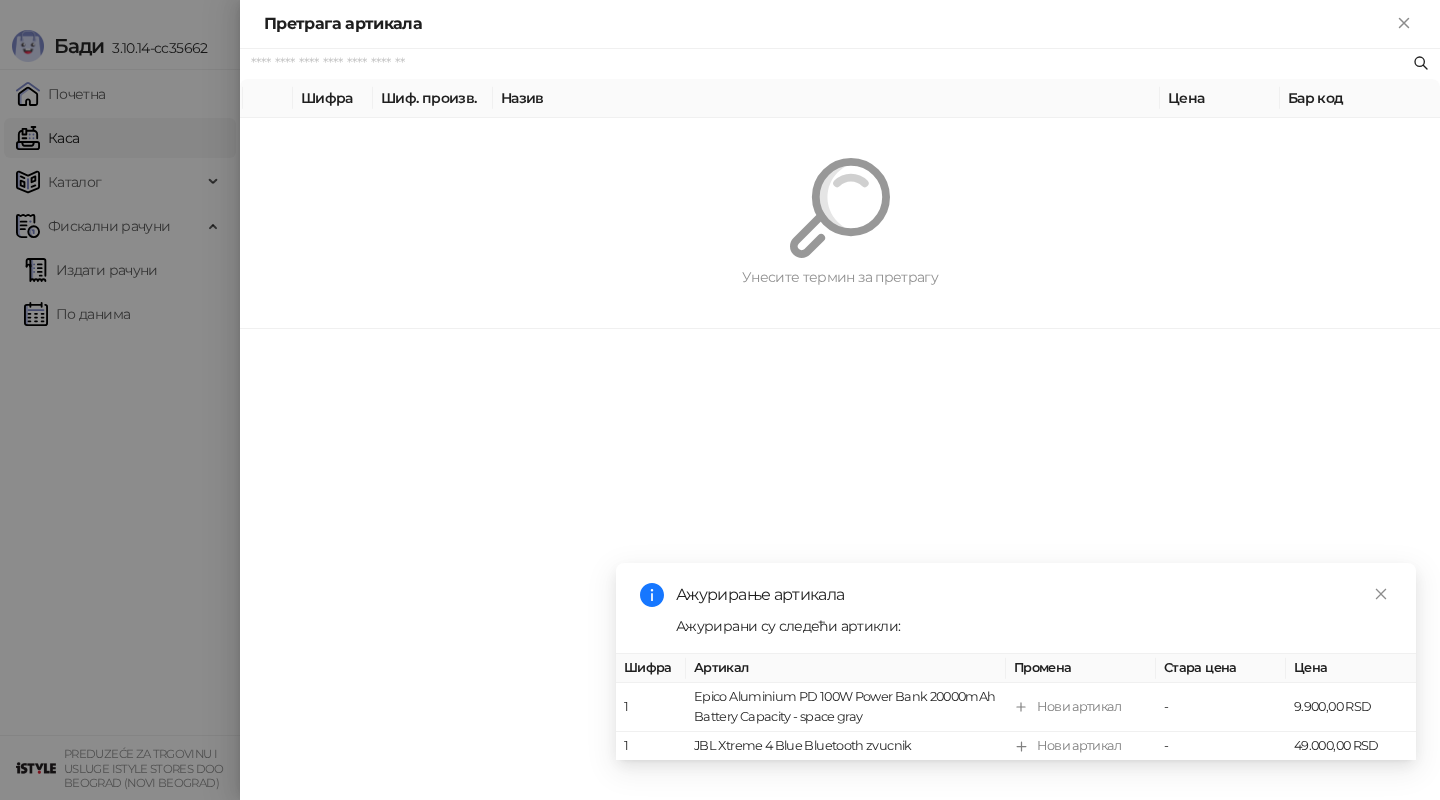 scroll, scrollTop: 0, scrollLeft: 0, axis: both 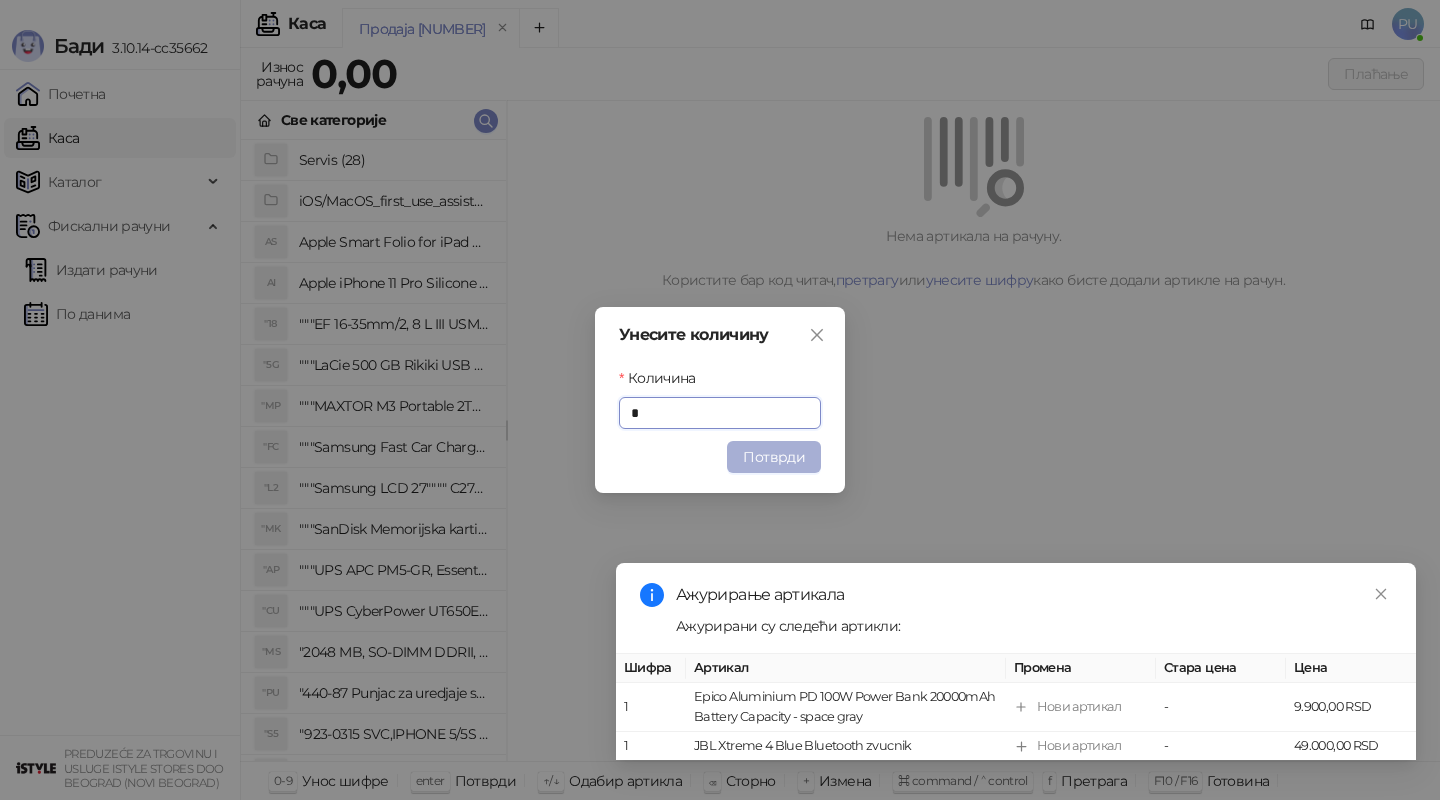 click on "Потврди" at bounding box center [774, 457] 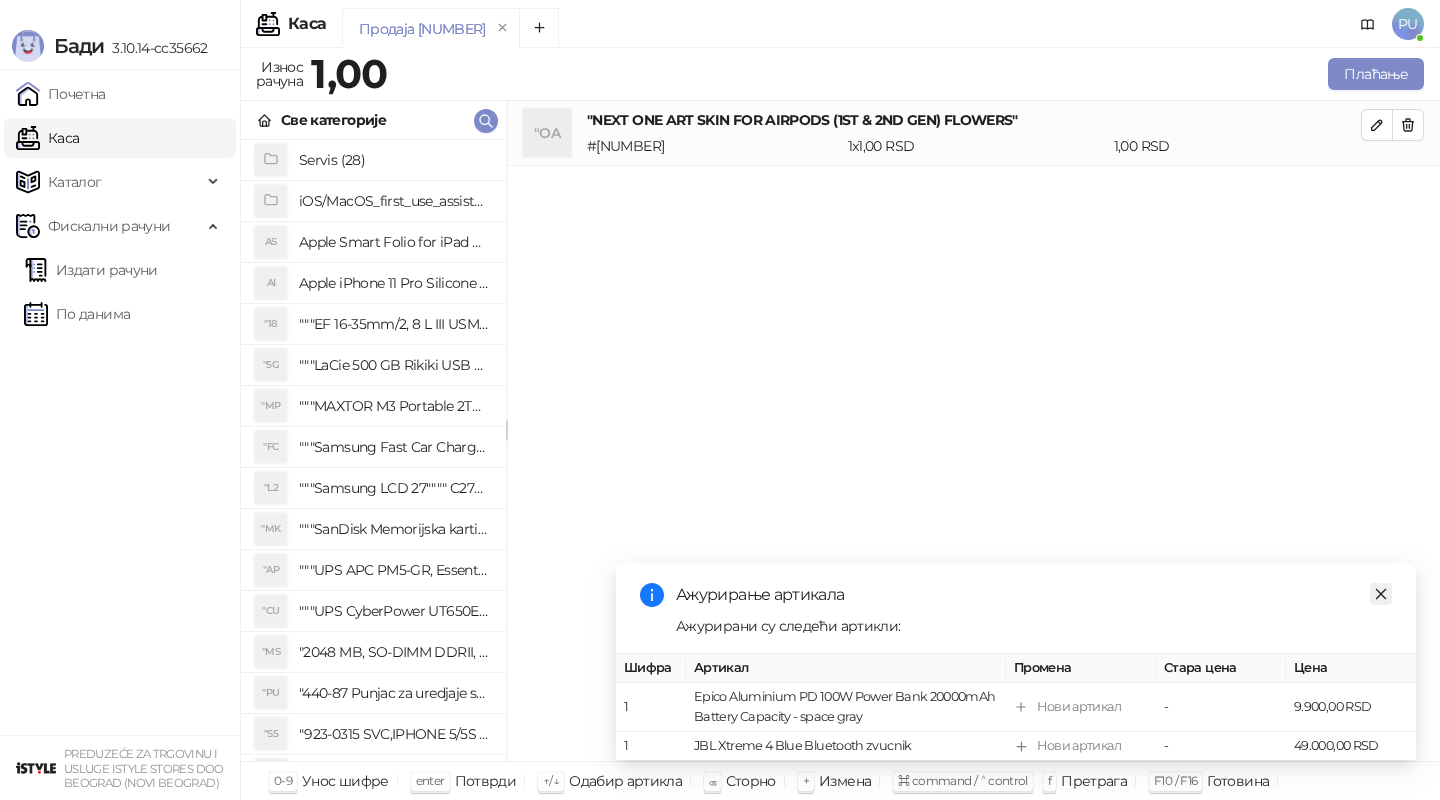 click 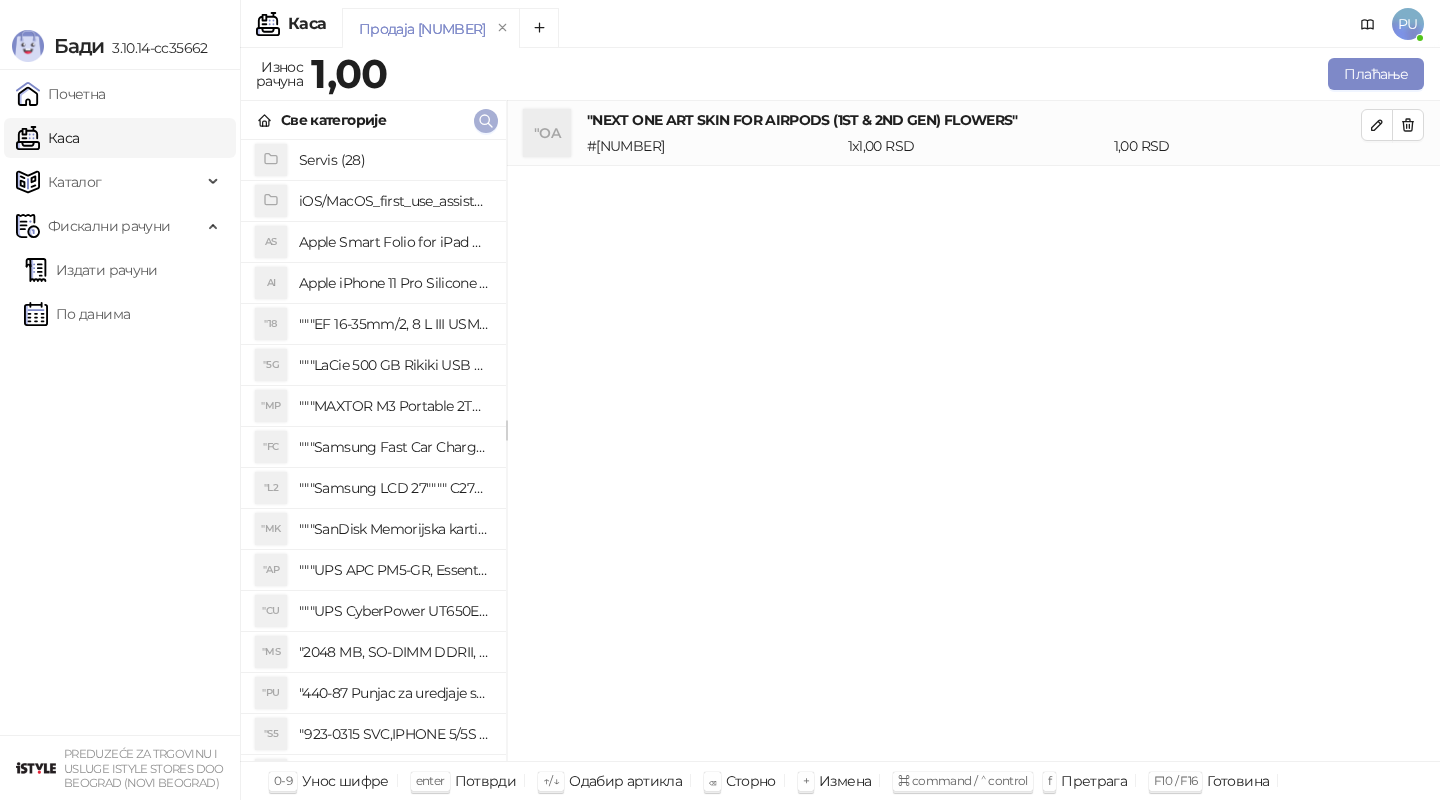 click 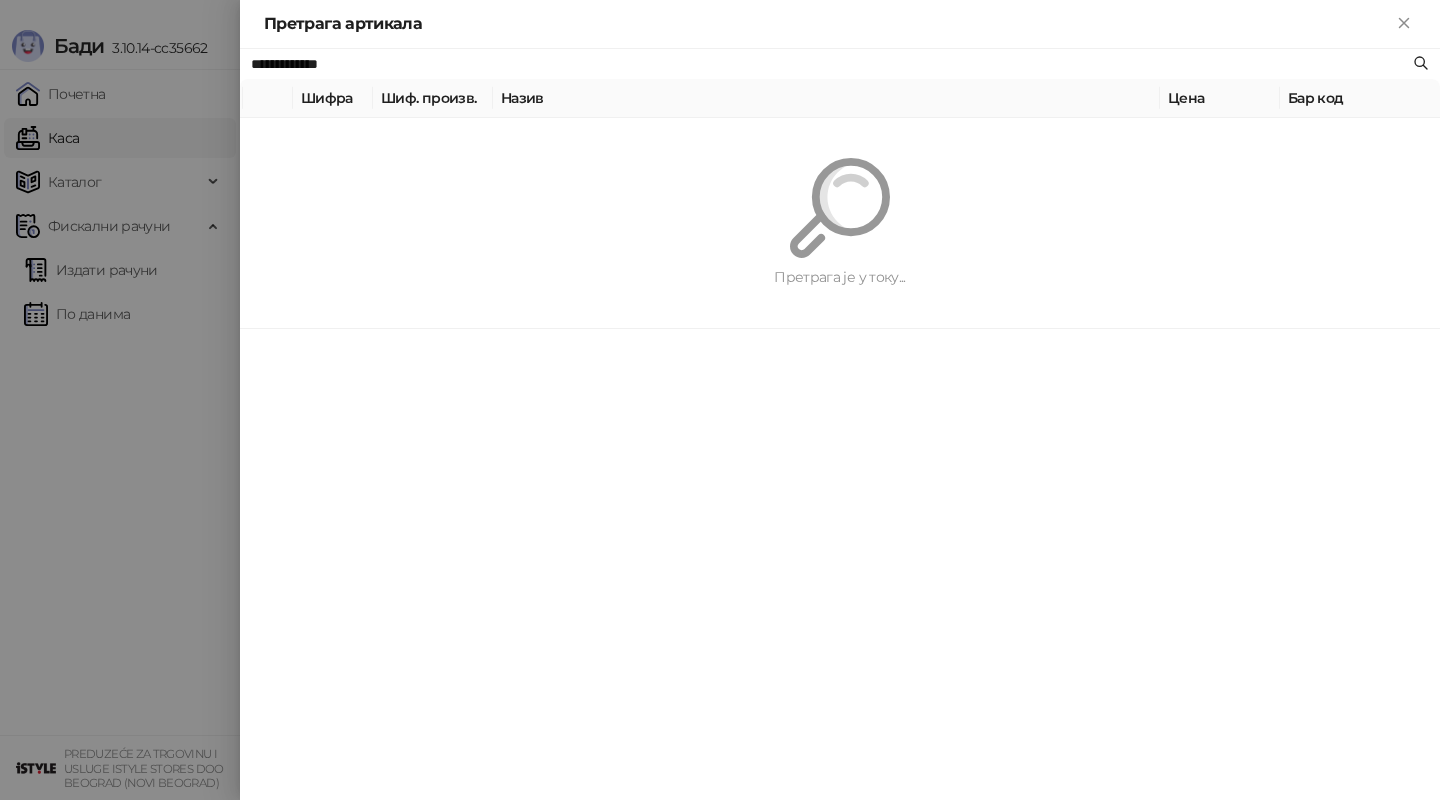 paste 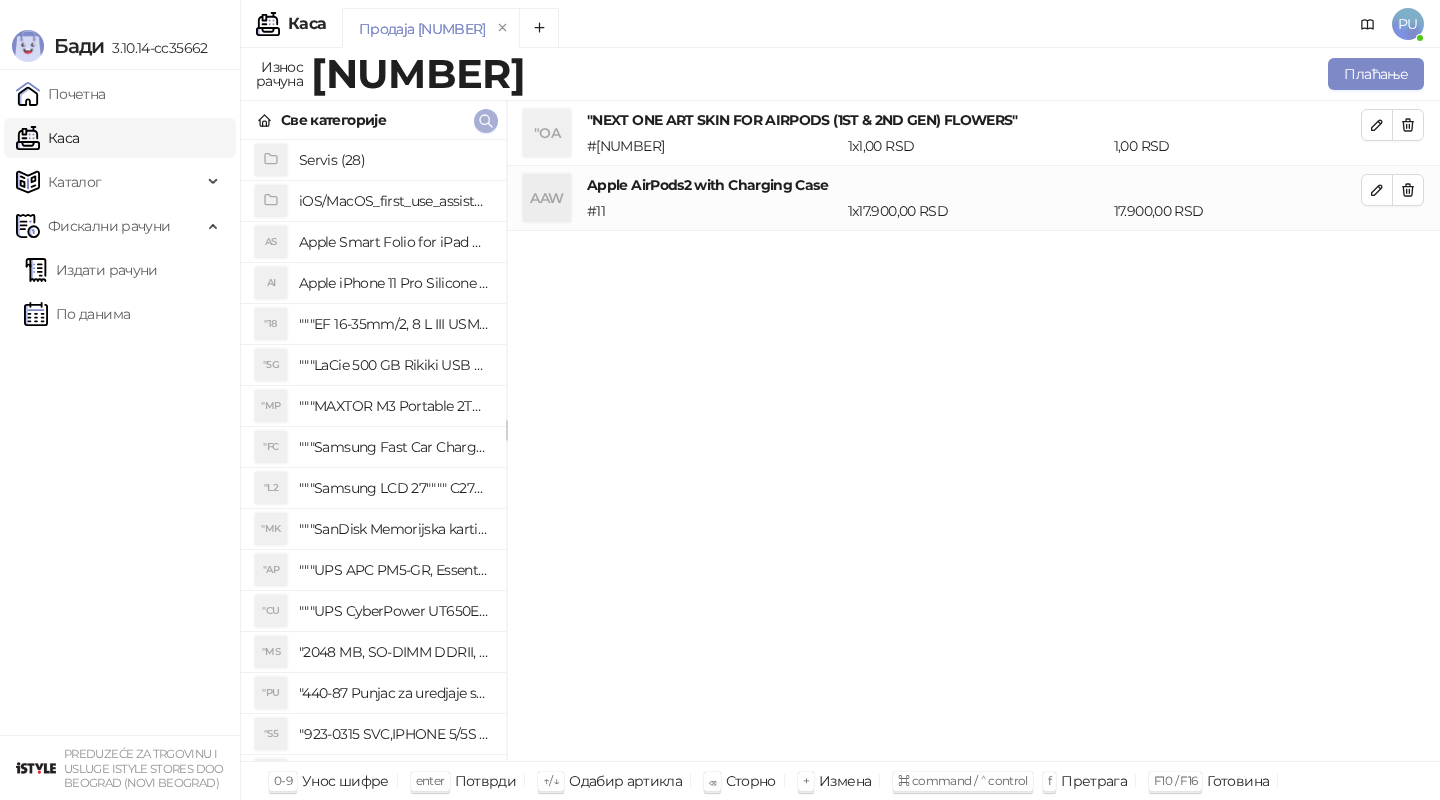 click 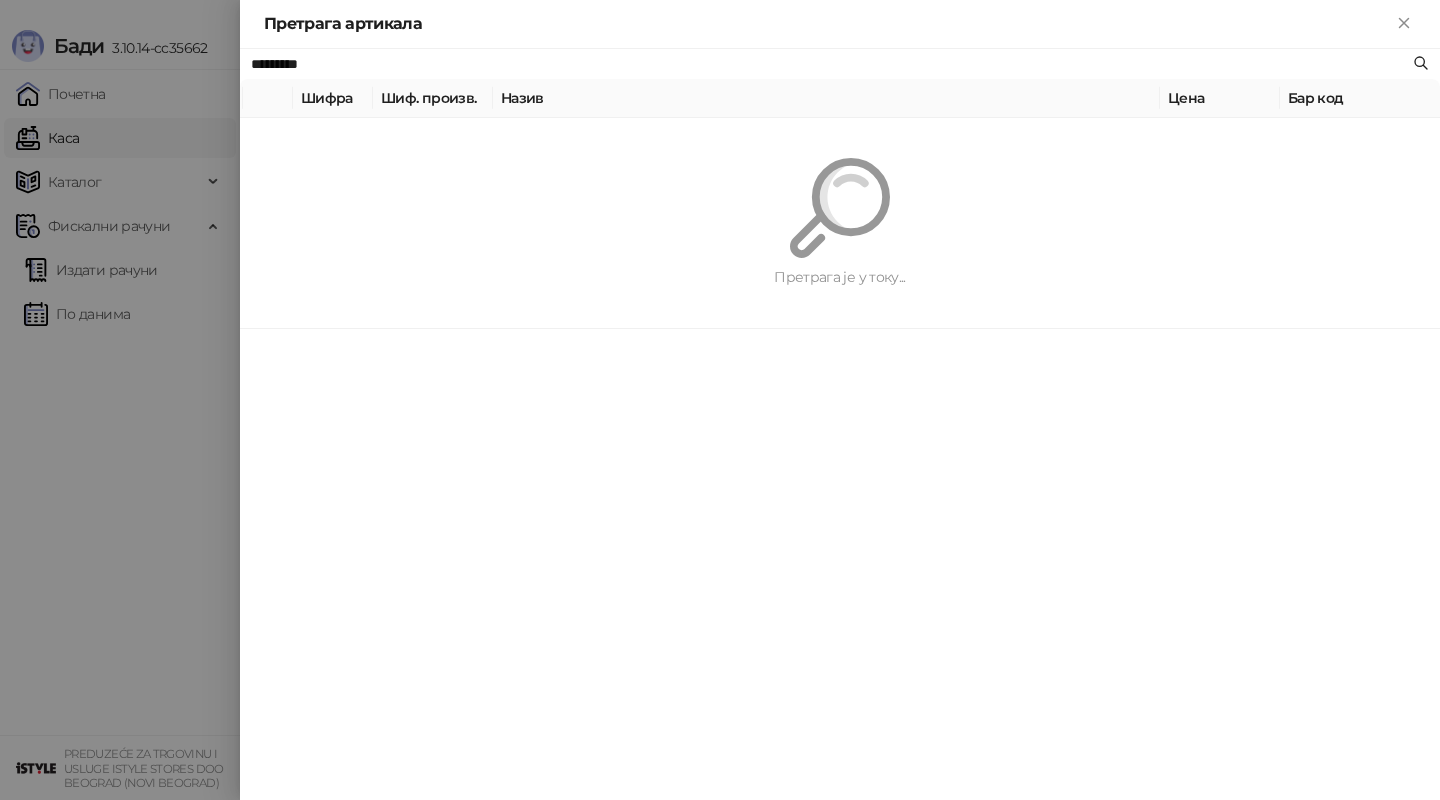 paste on "**********" 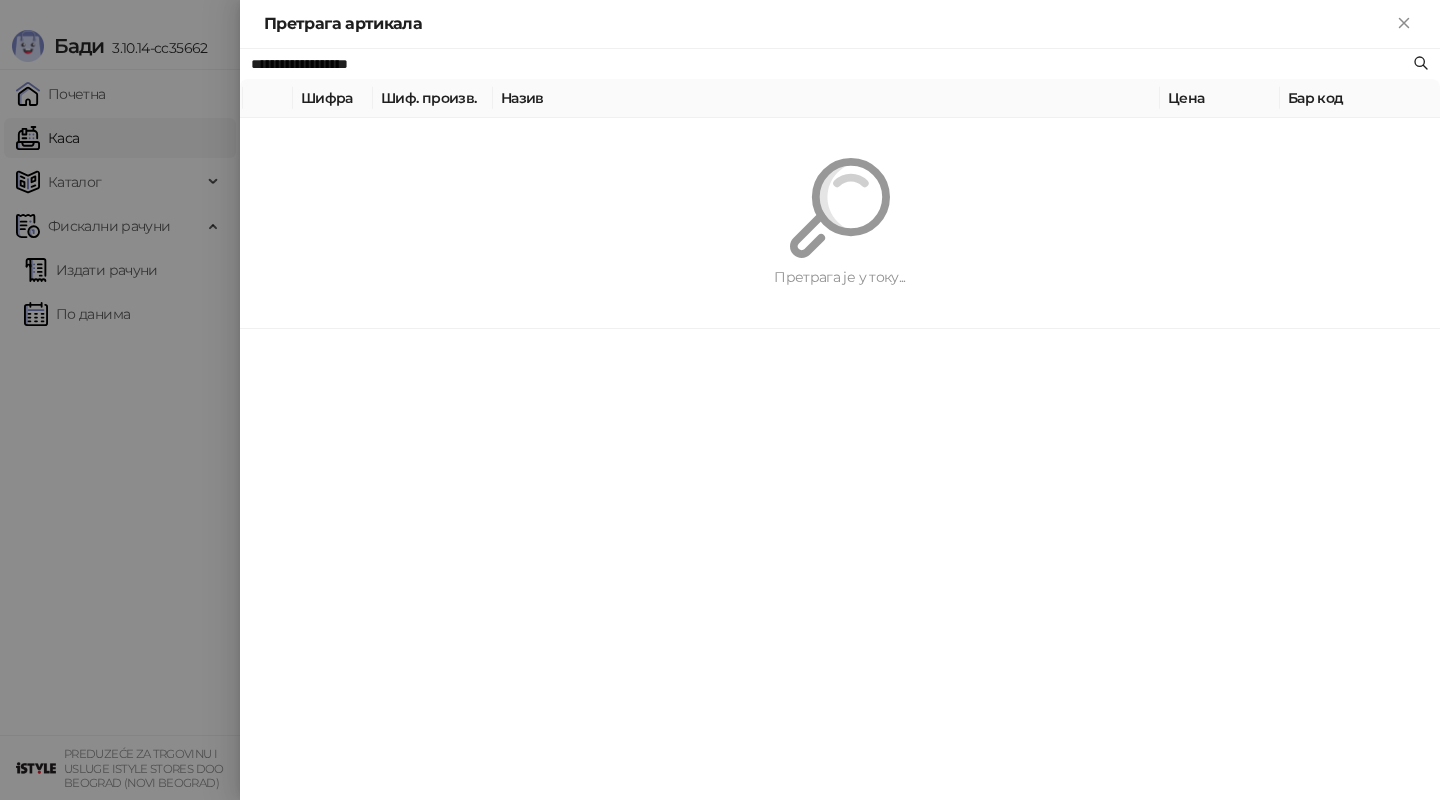 type on "**********" 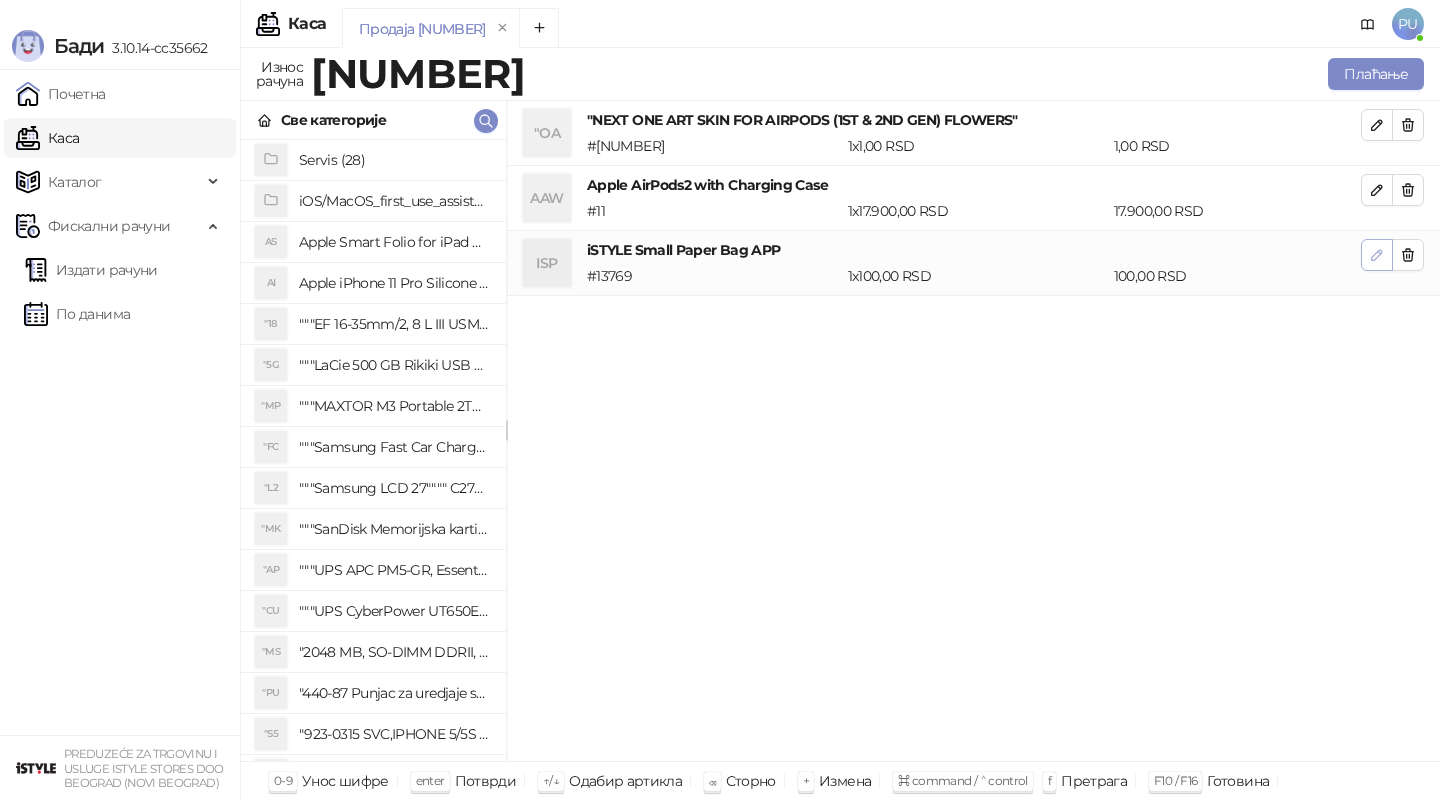 click 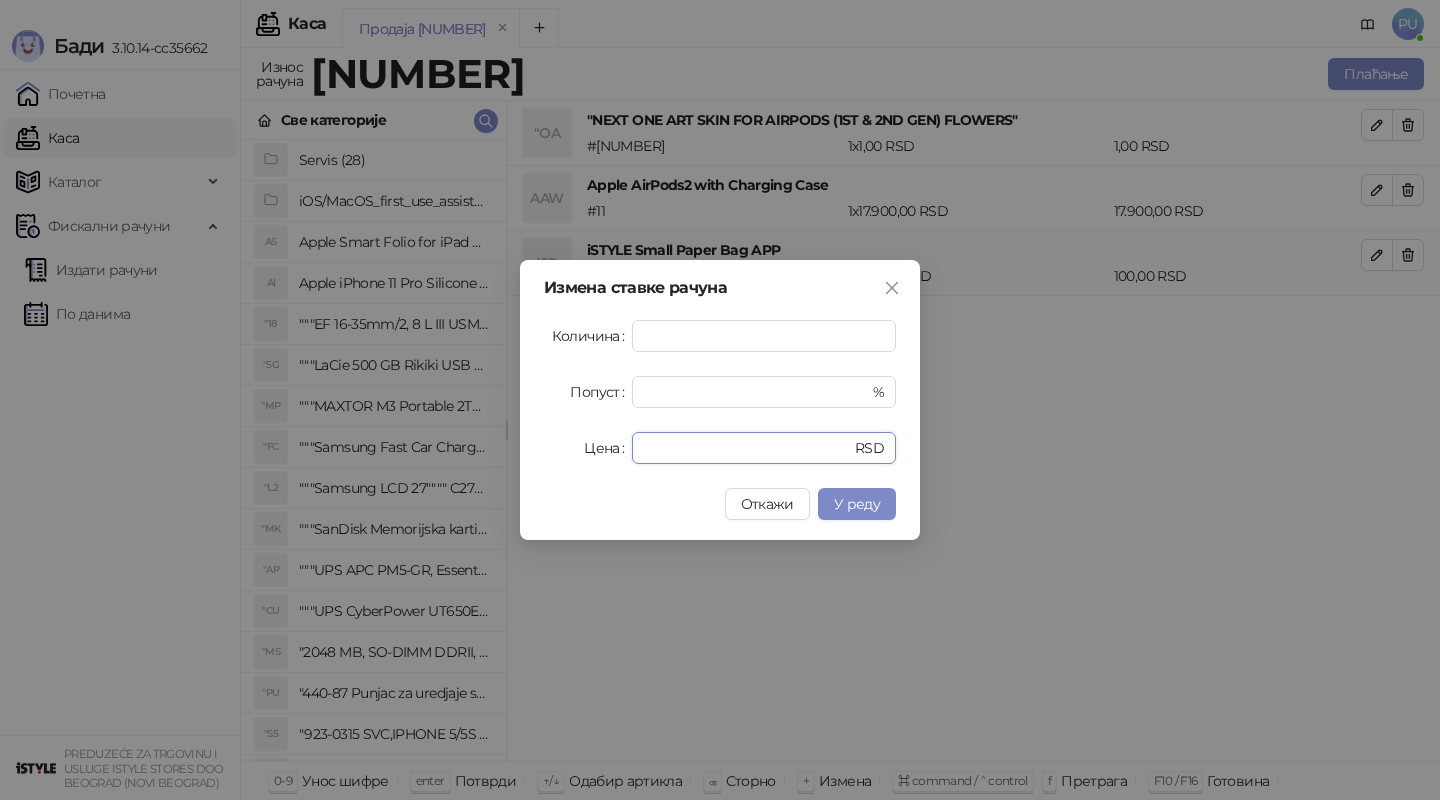 drag, startPoint x: 668, startPoint y: 449, endPoint x: 413, endPoint y: 405, distance: 258.76825 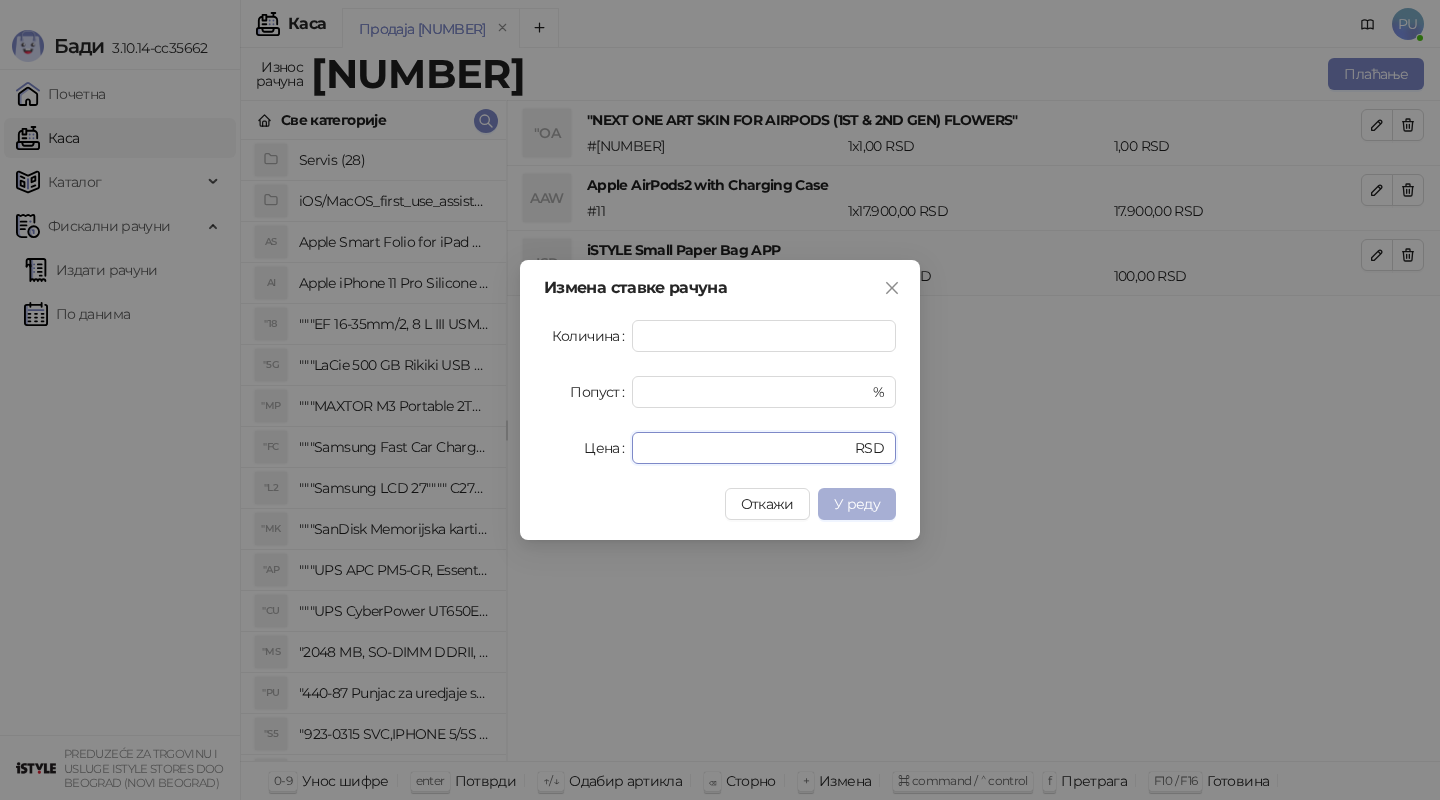 type on "**" 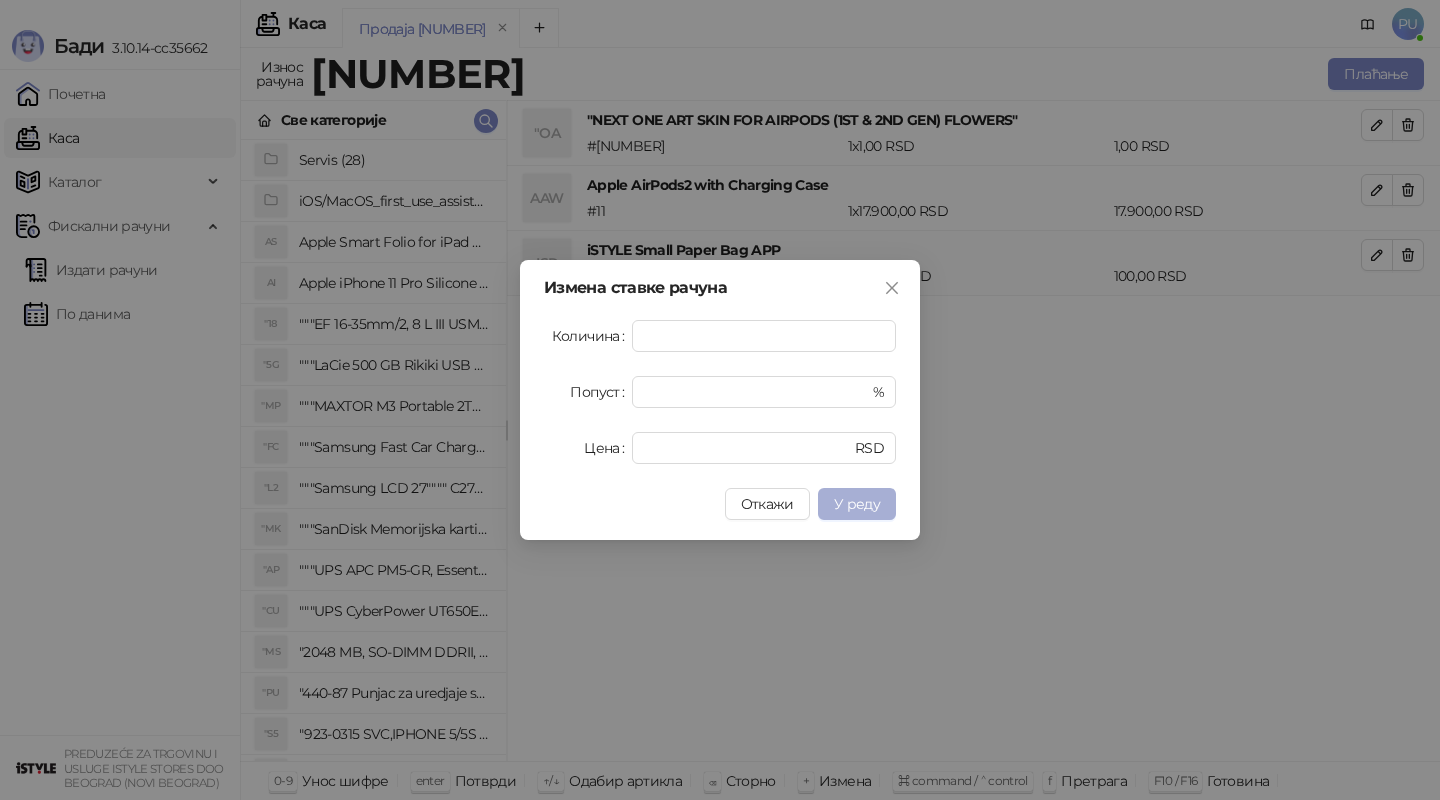 click on "У реду" at bounding box center [857, 504] 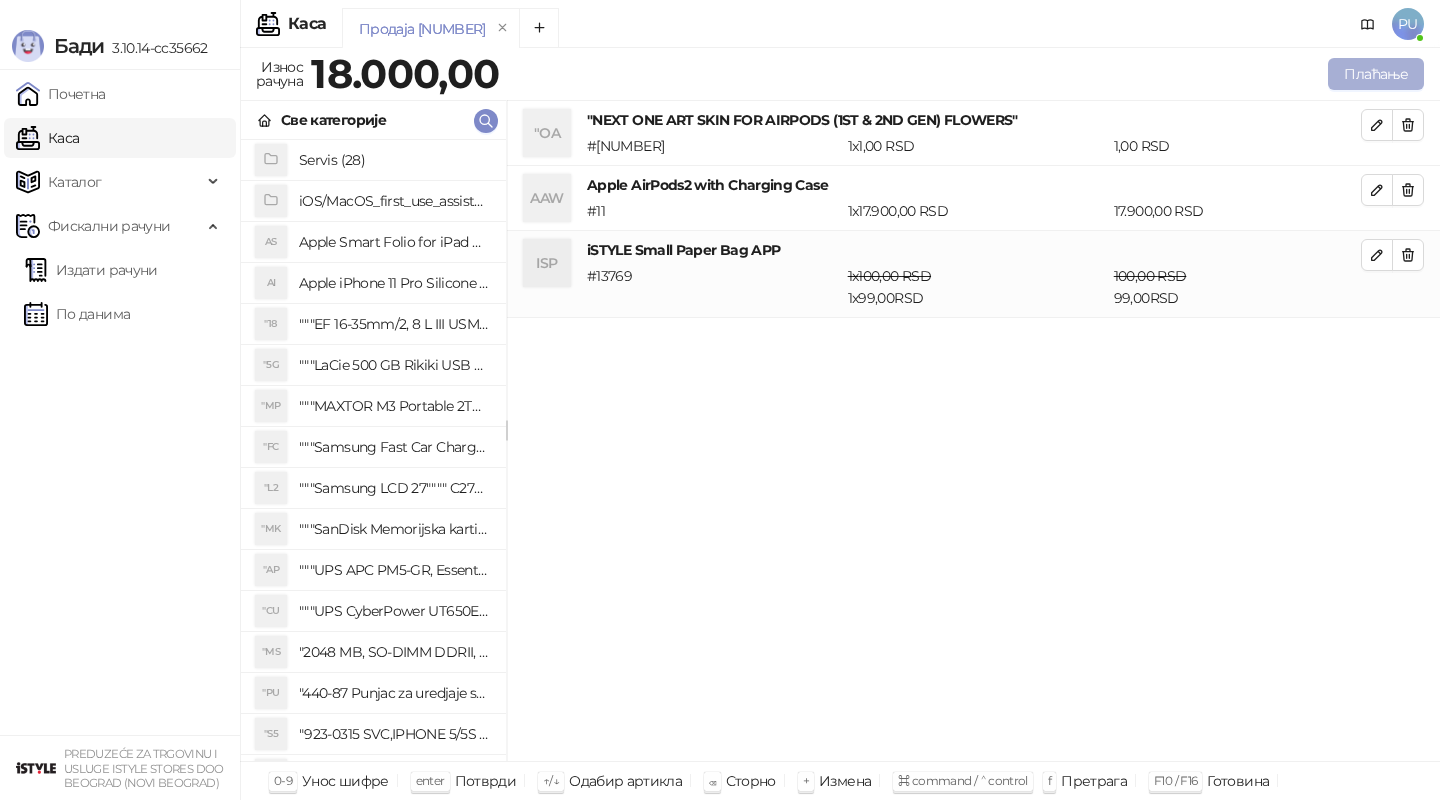 click on "Плаћање" at bounding box center (1376, 74) 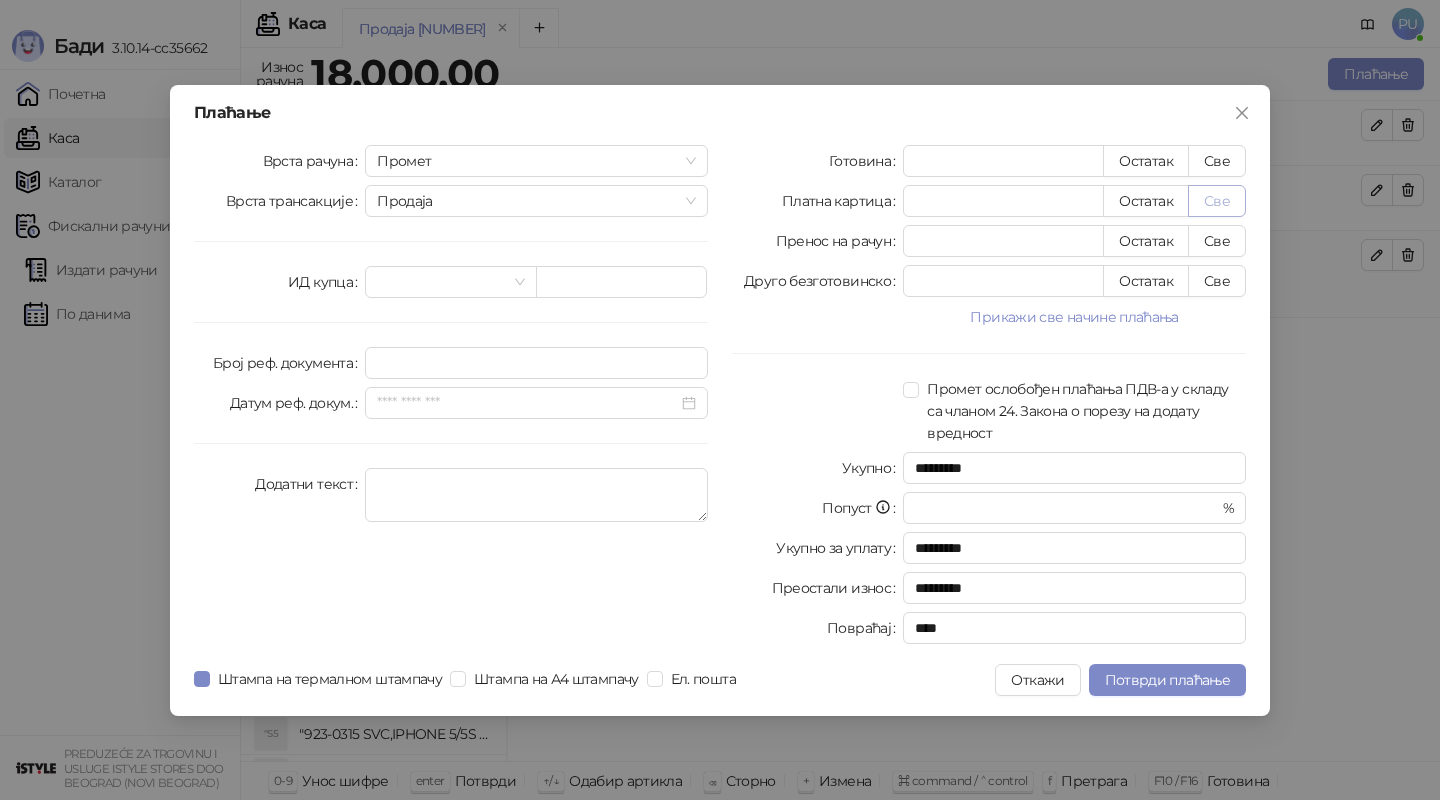 click on "Све" at bounding box center [1217, 201] 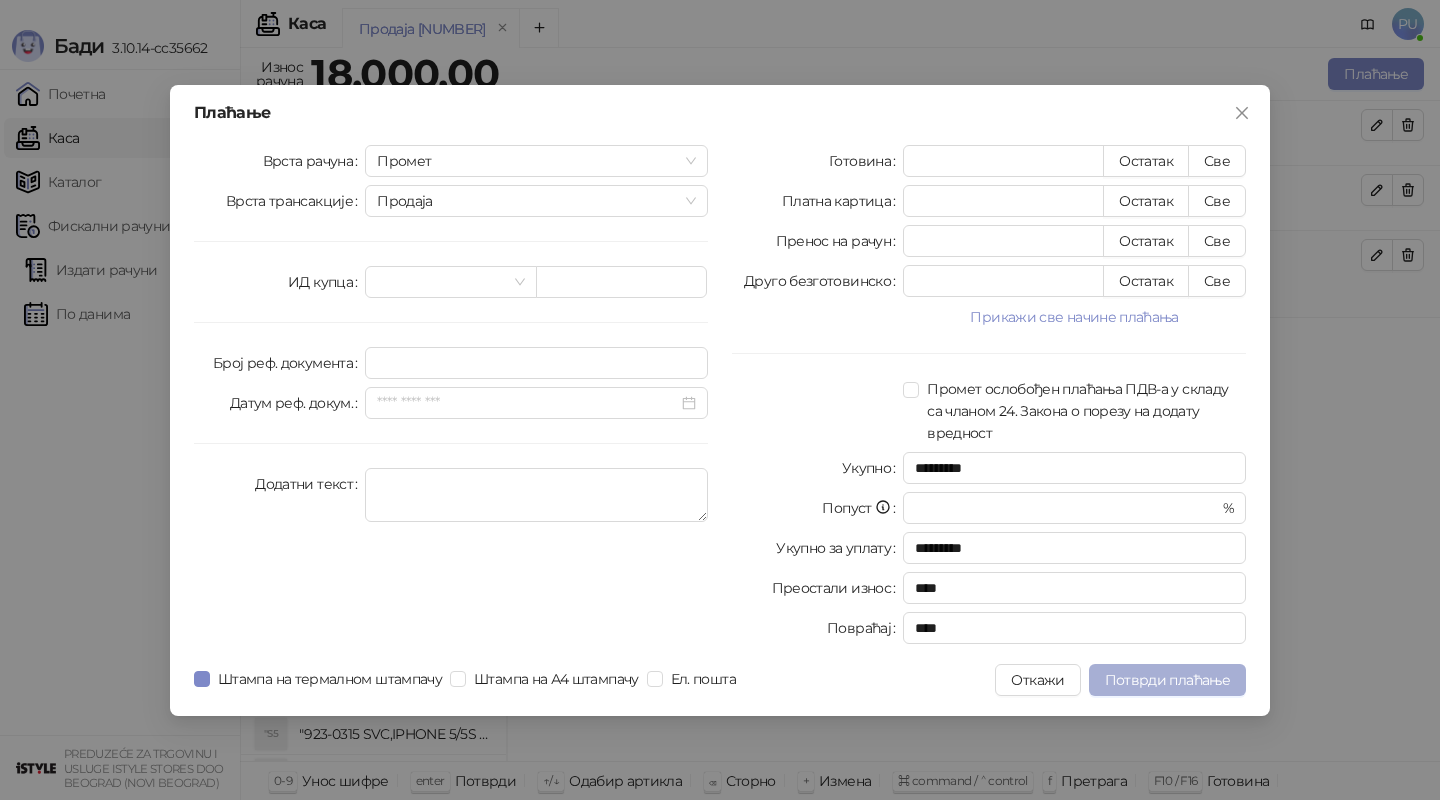 click on "Потврди плаћање" at bounding box center [1167, 680] 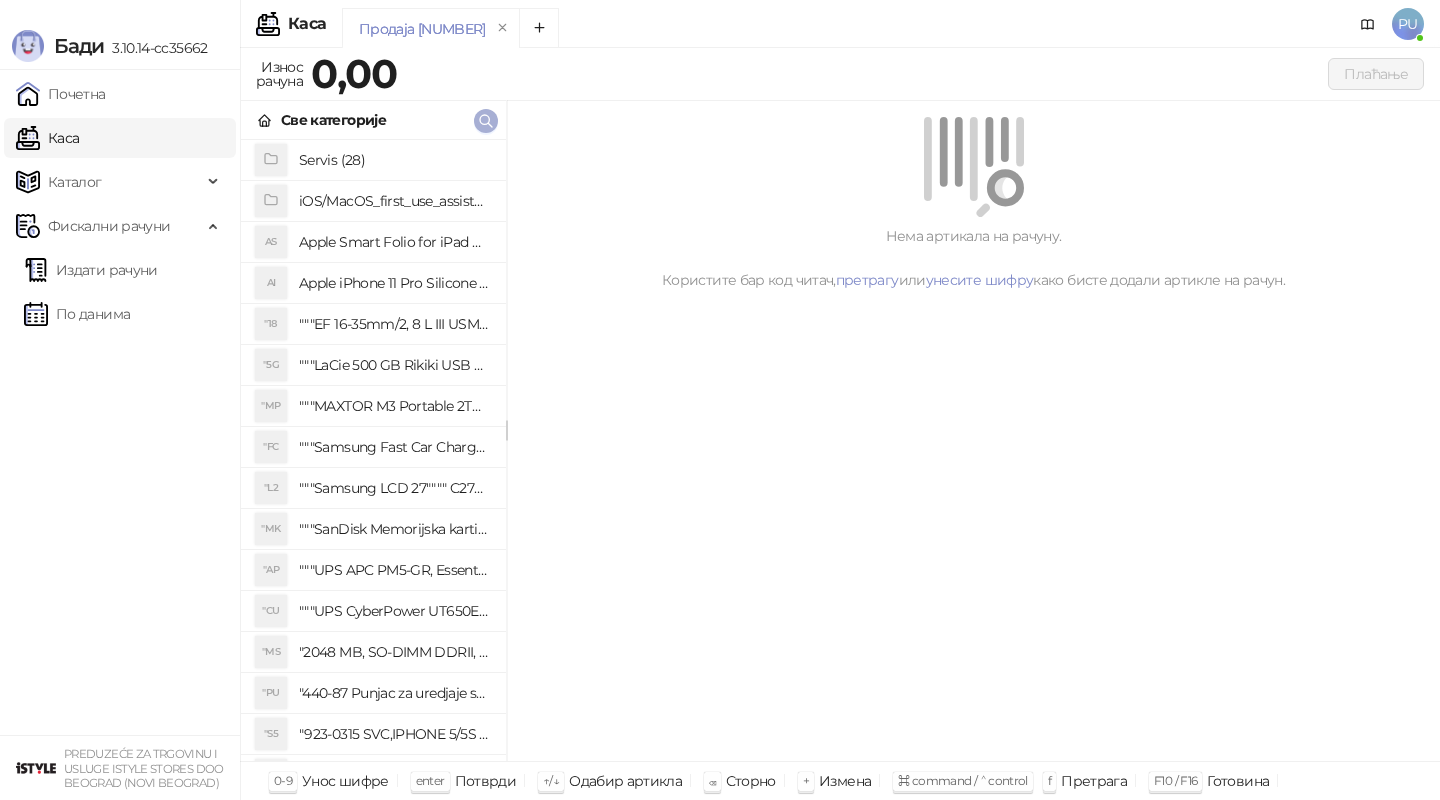 click 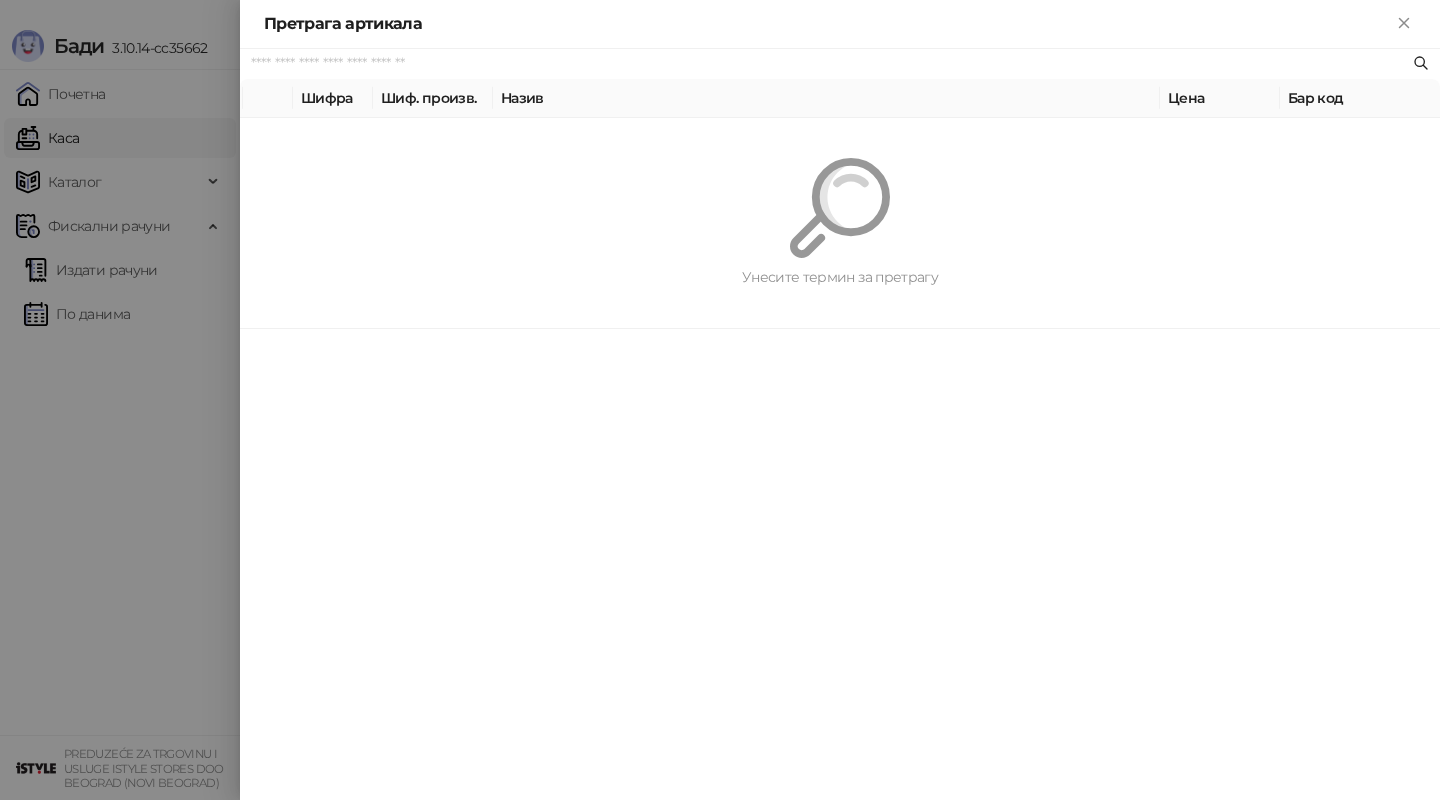 paste on "*********" 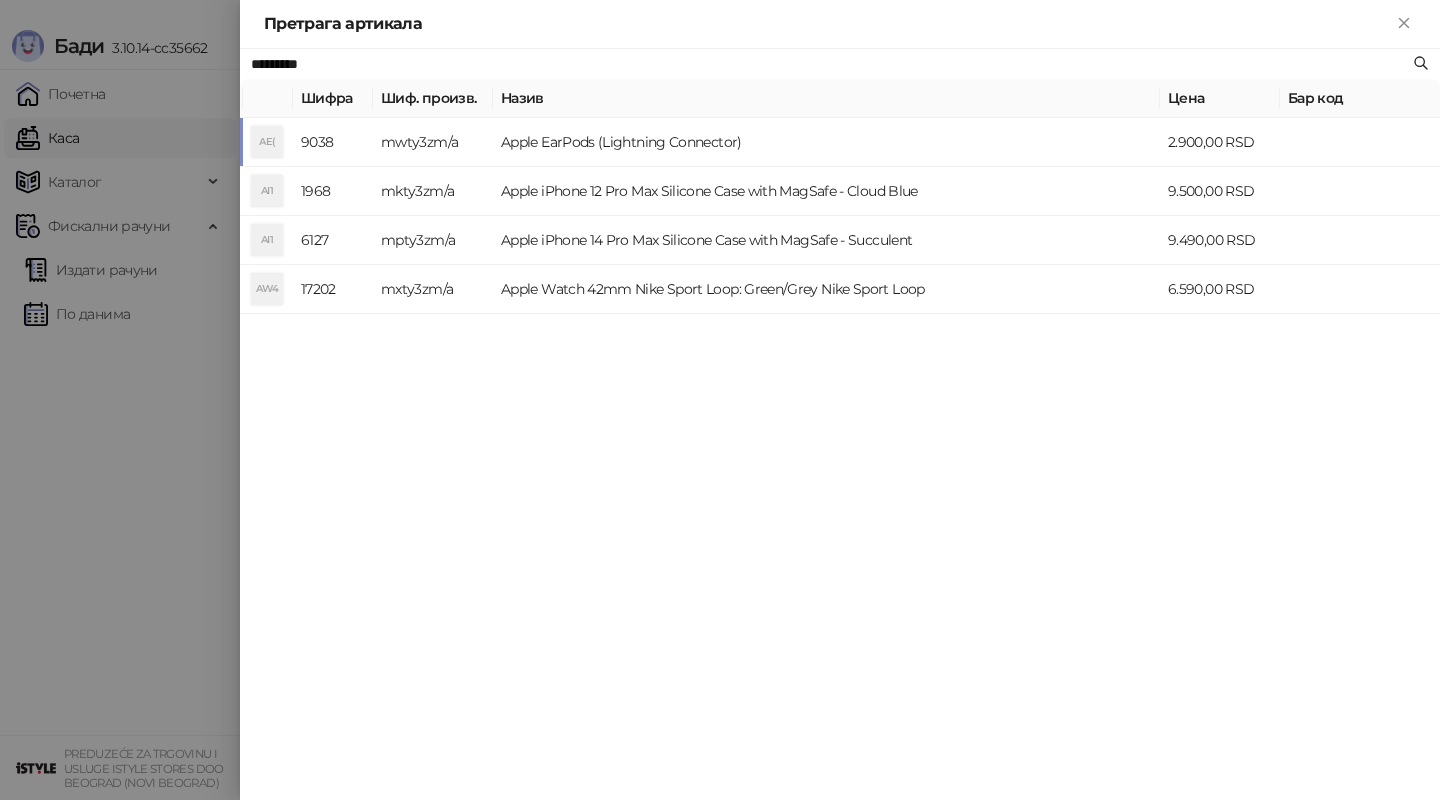 type on "*********" 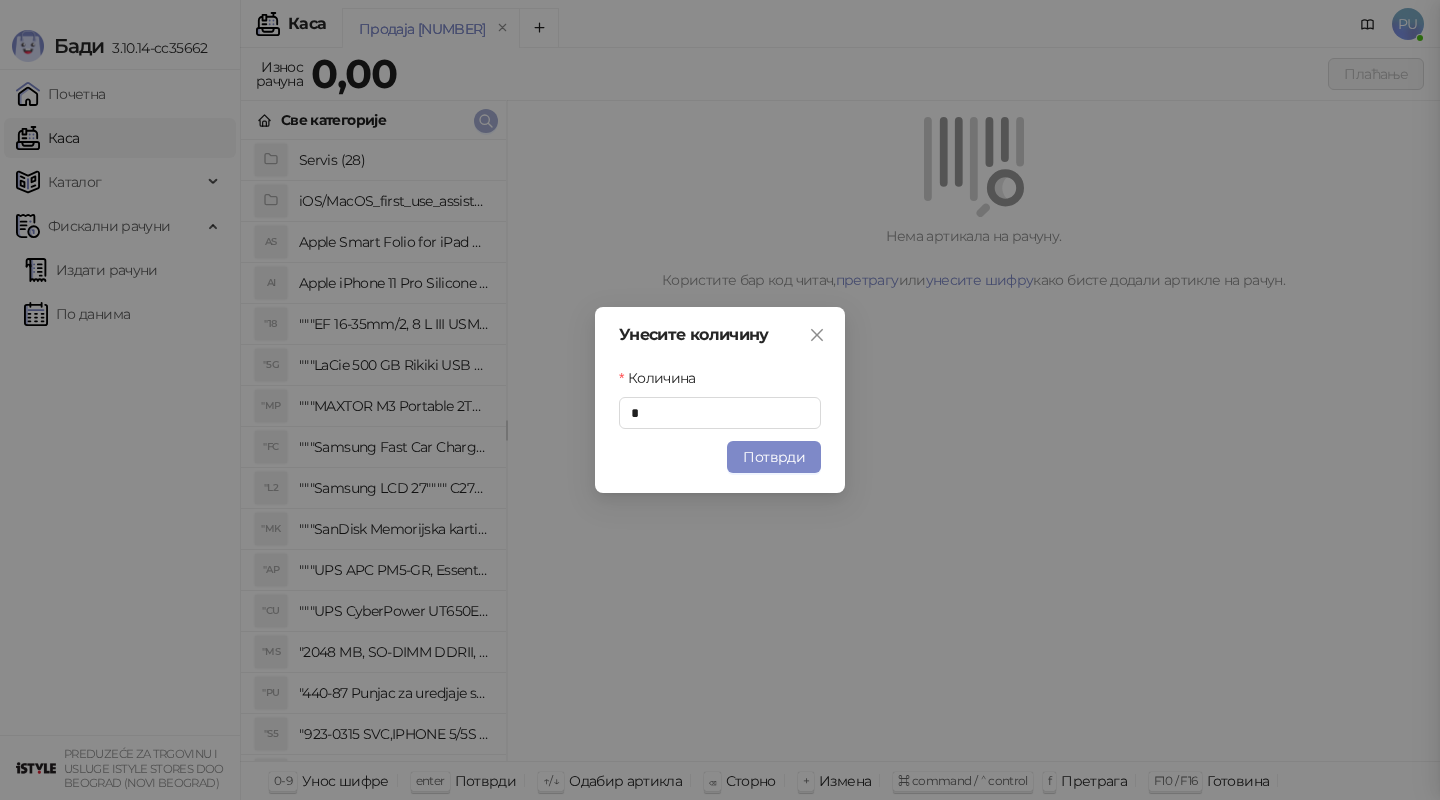 type 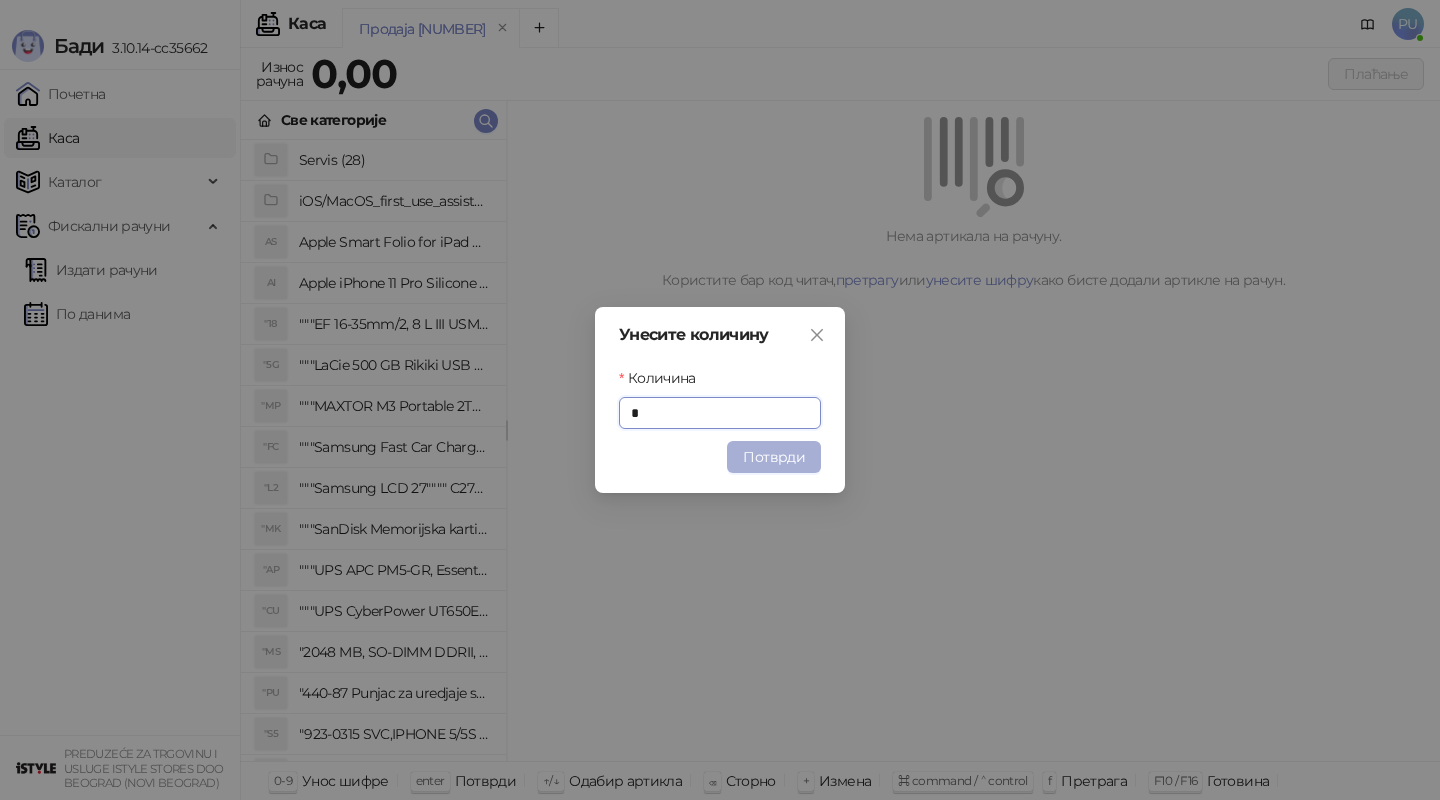 click on "Потврди" at bounding box center (774, 457) 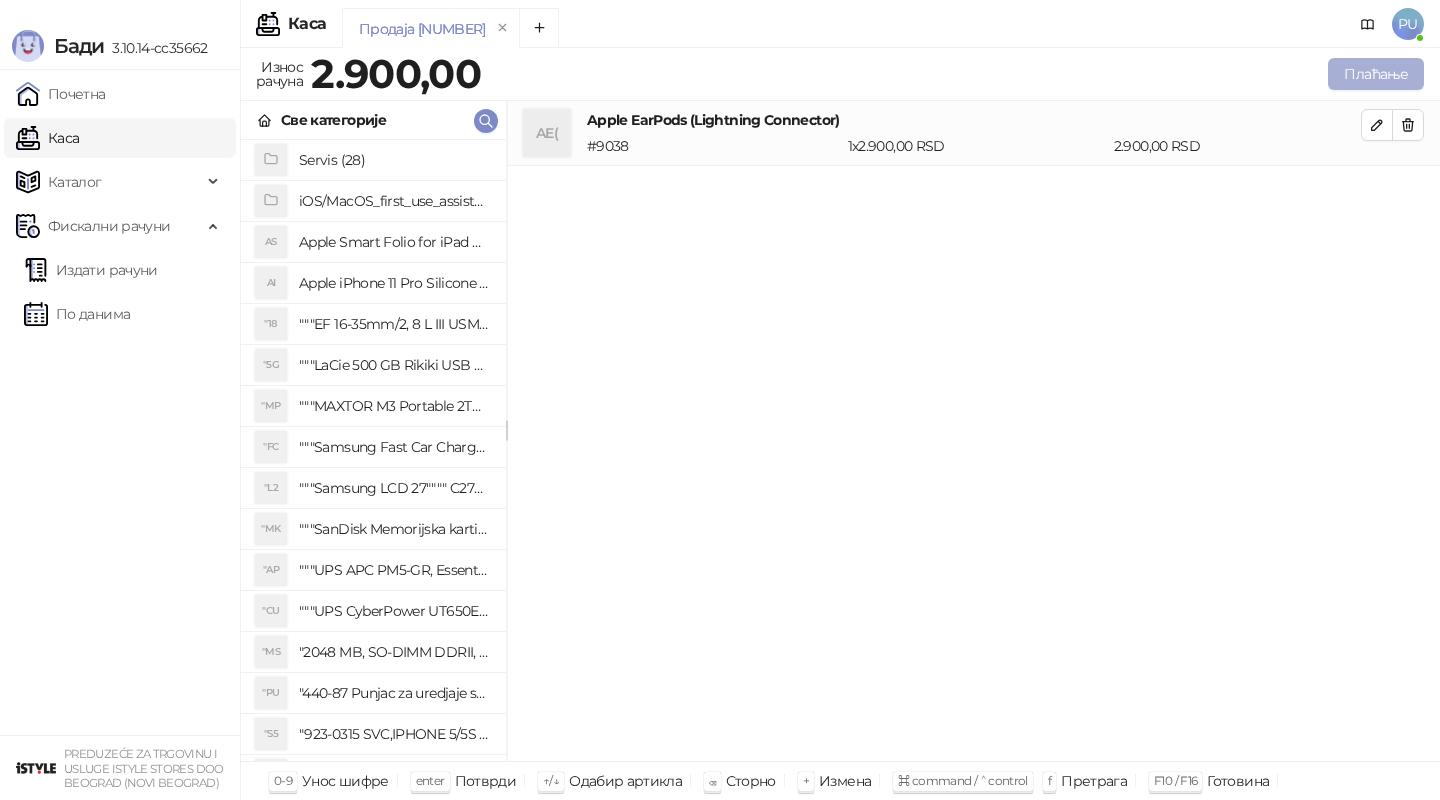 click on "Плаћање" at bounding box center (1376, 74) 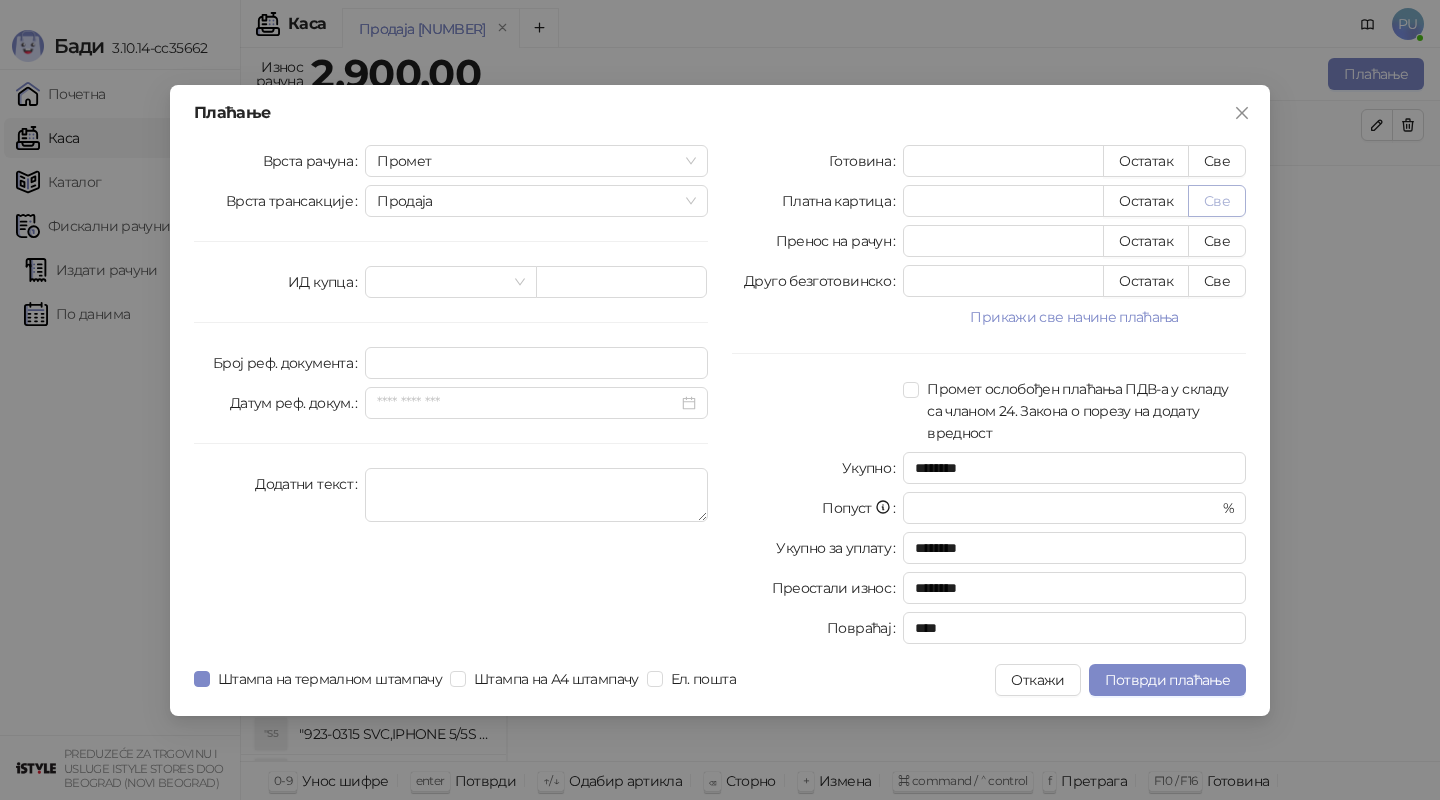 click on "Све" at bounding box center [1217, 201] 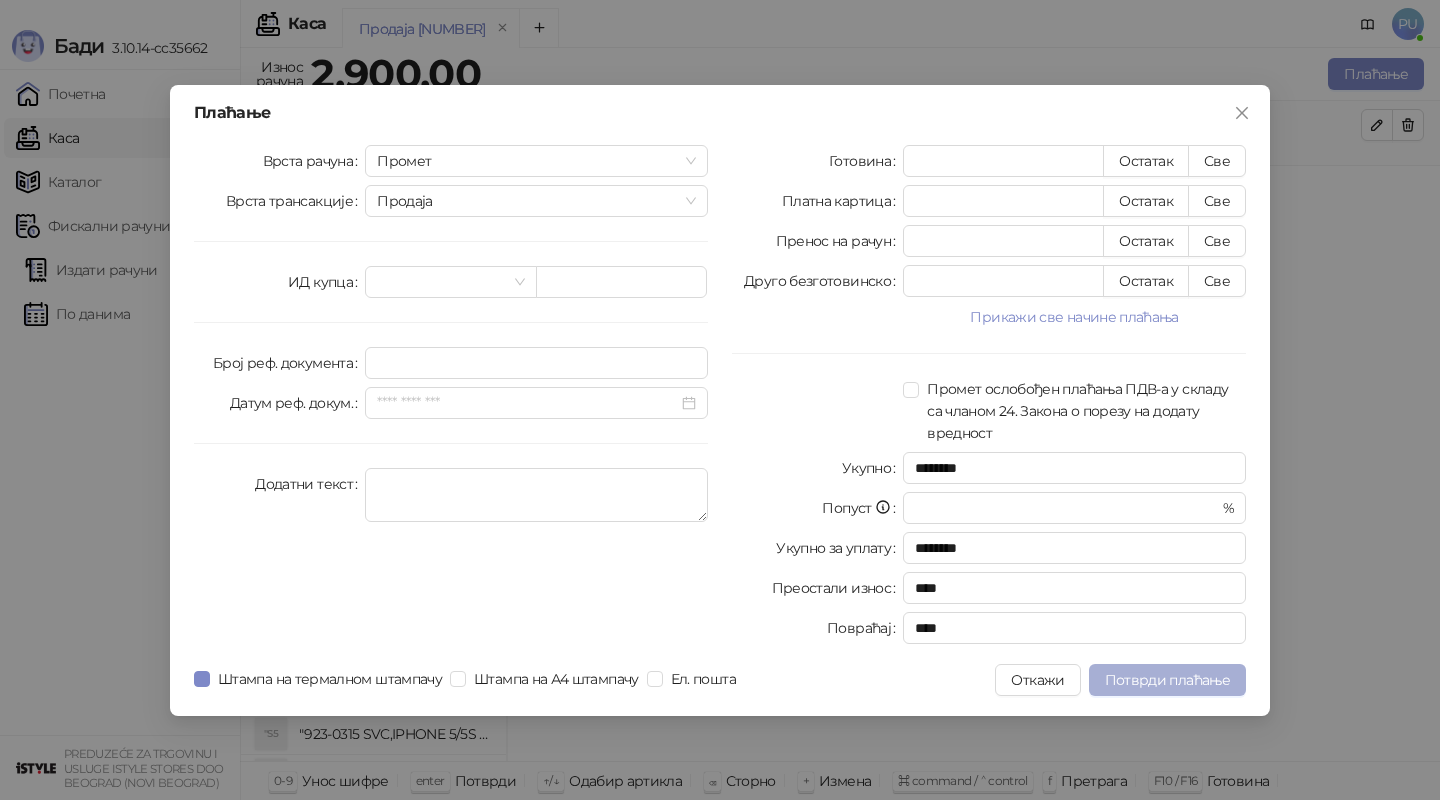 click on "Потврди плаћање" at bounding box center [1167, 680] 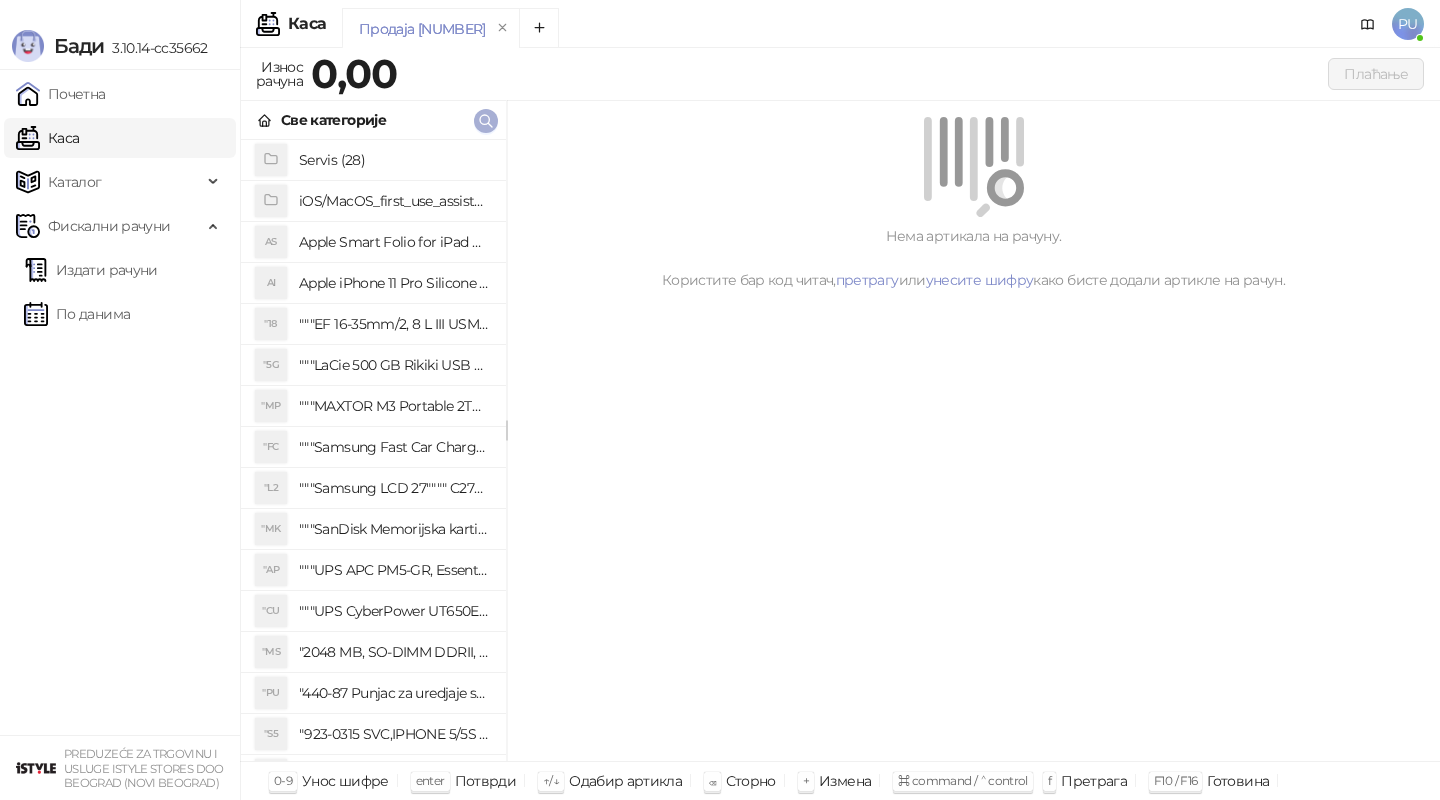click 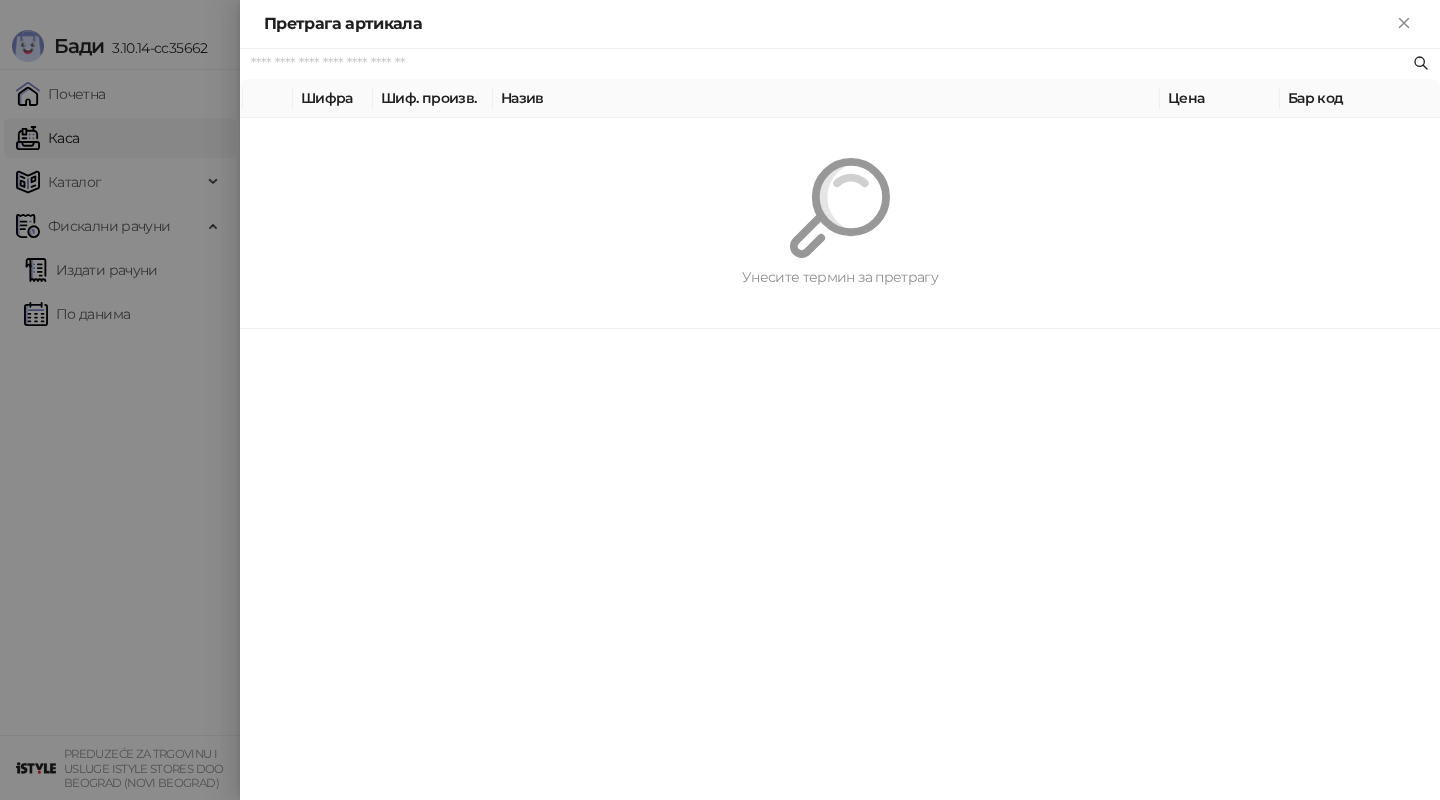 paste on "**********" 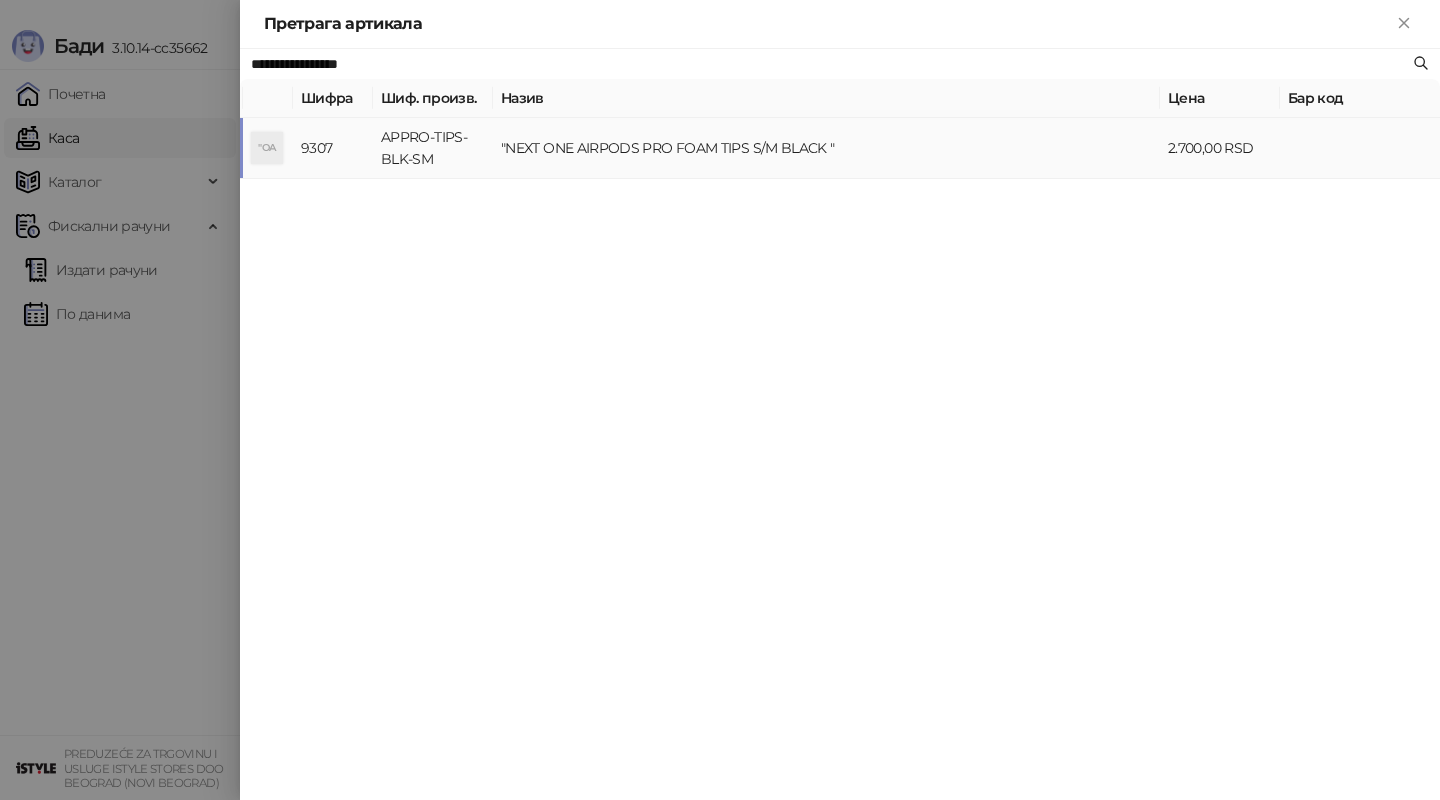 type on "**********" 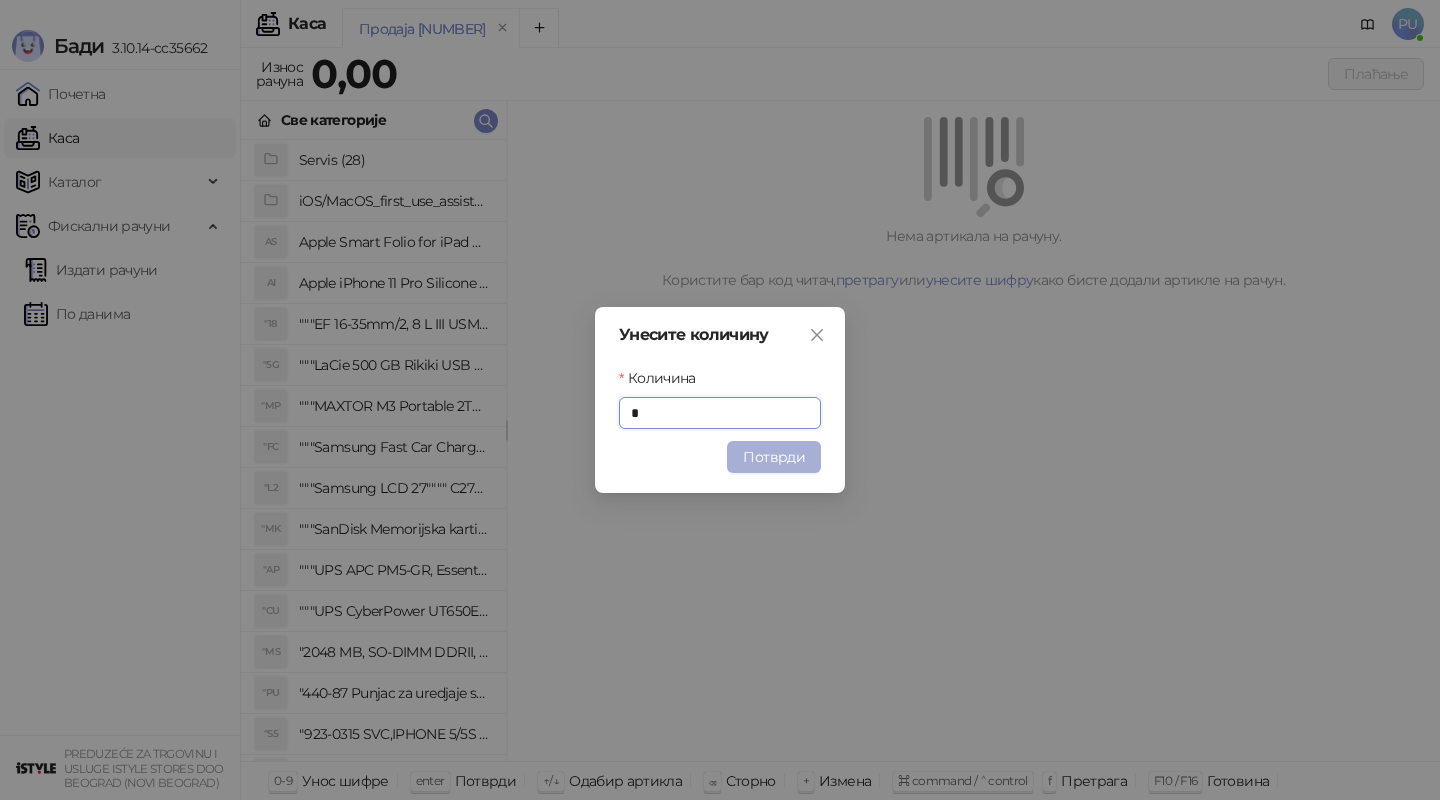 click on "Потврди" at bounding box center [774, 457] 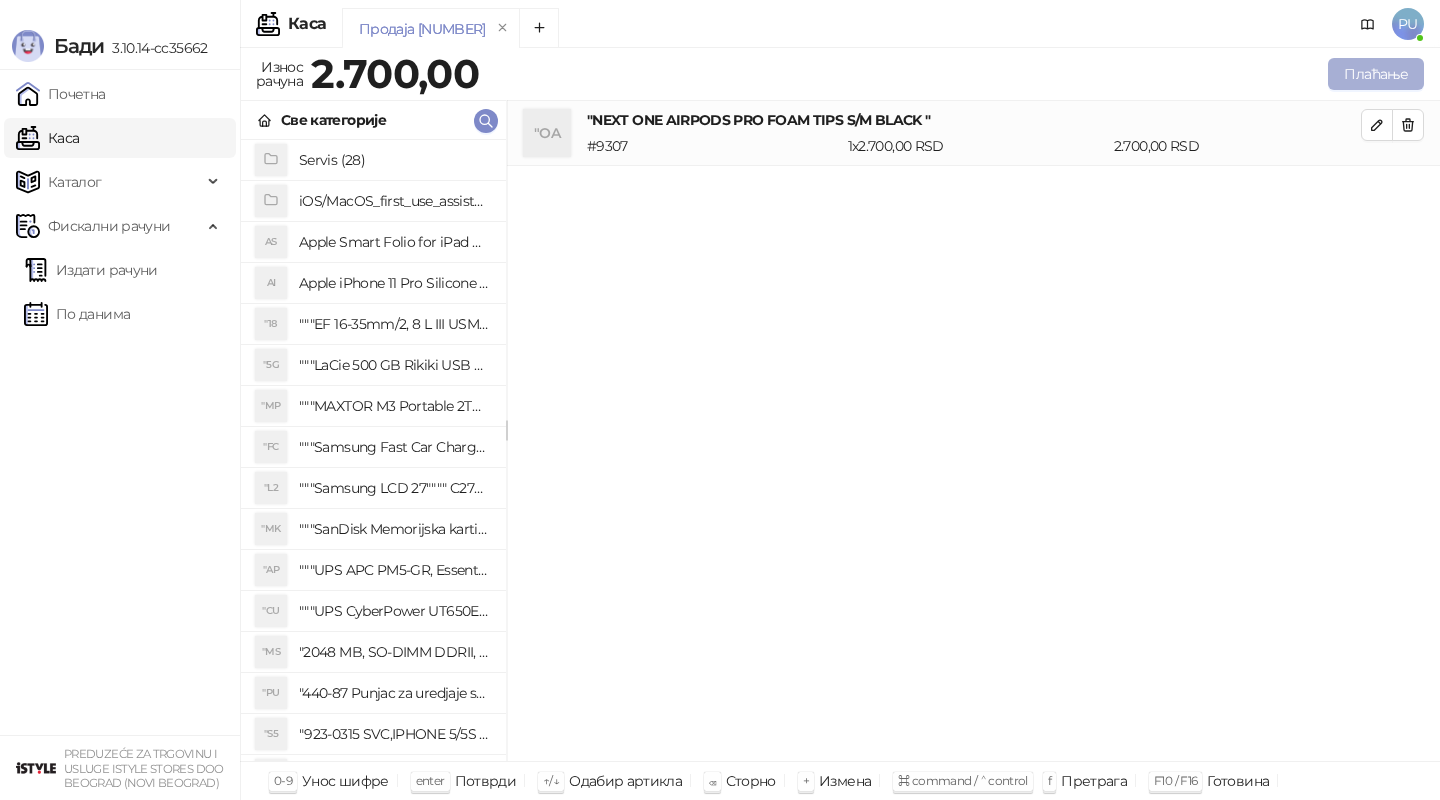 click on "Плаћање" at bounding box center [1376, 74] 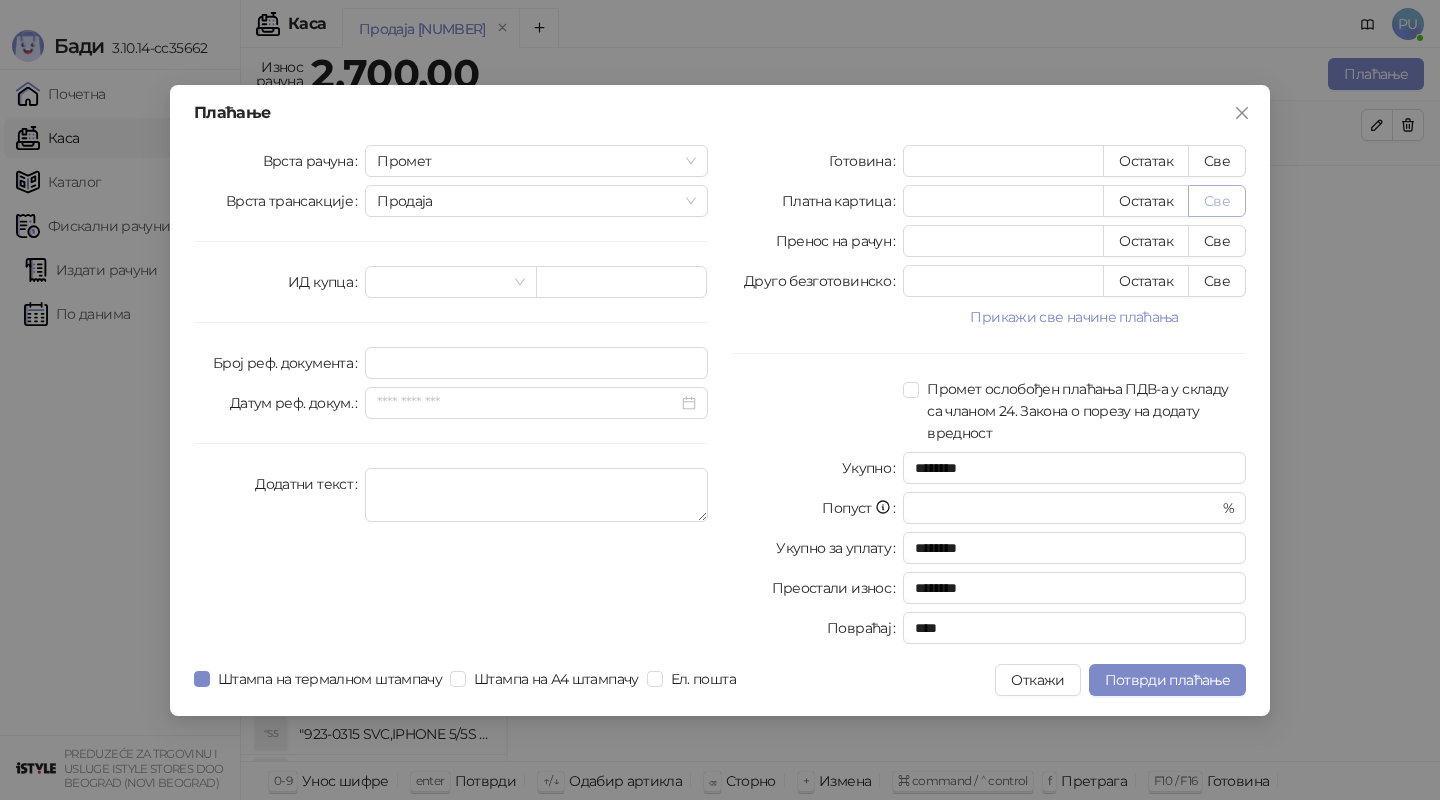 click on "Све" at bounding box center (1217, 201) 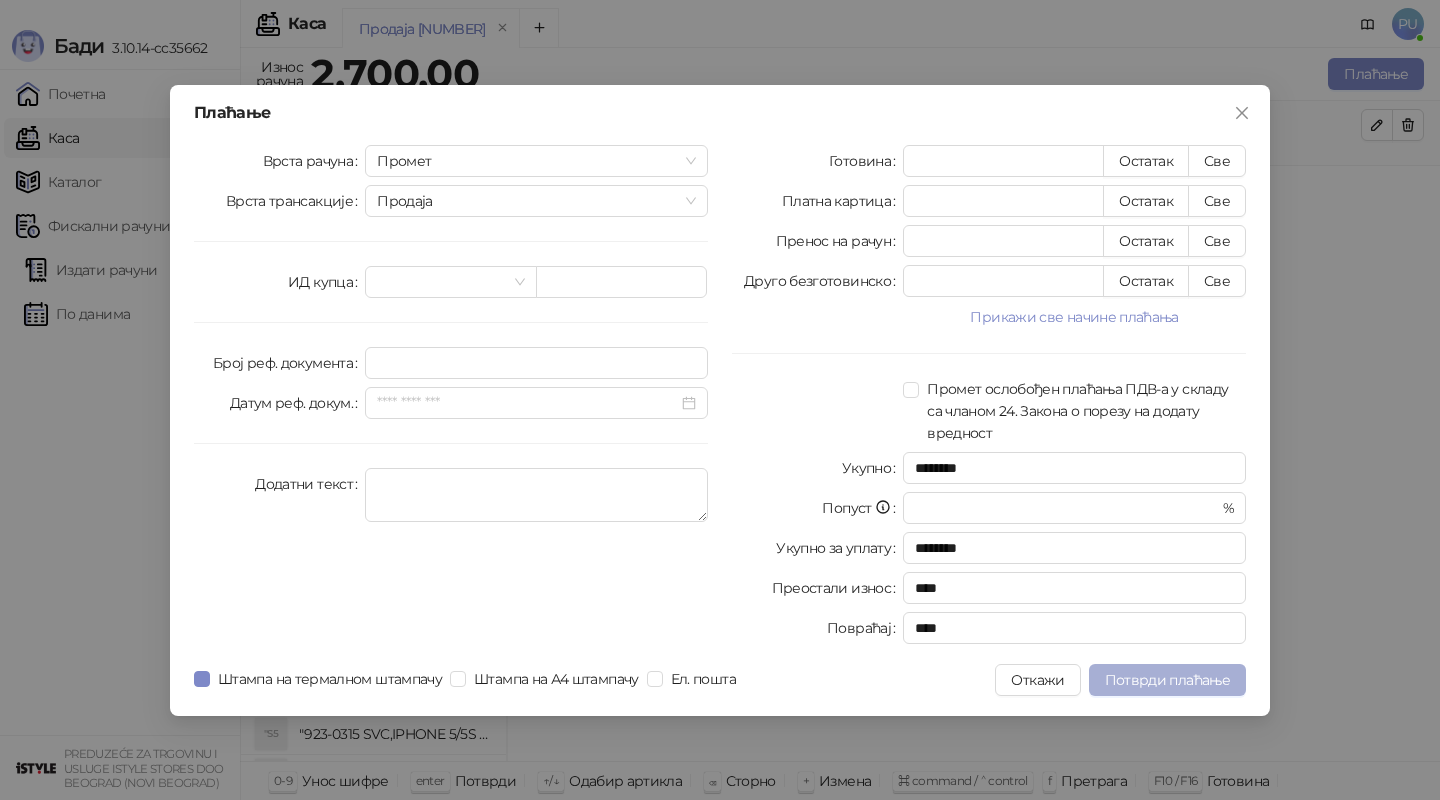 click on "Потврди плаћање" at bounding box center [1167, 680] 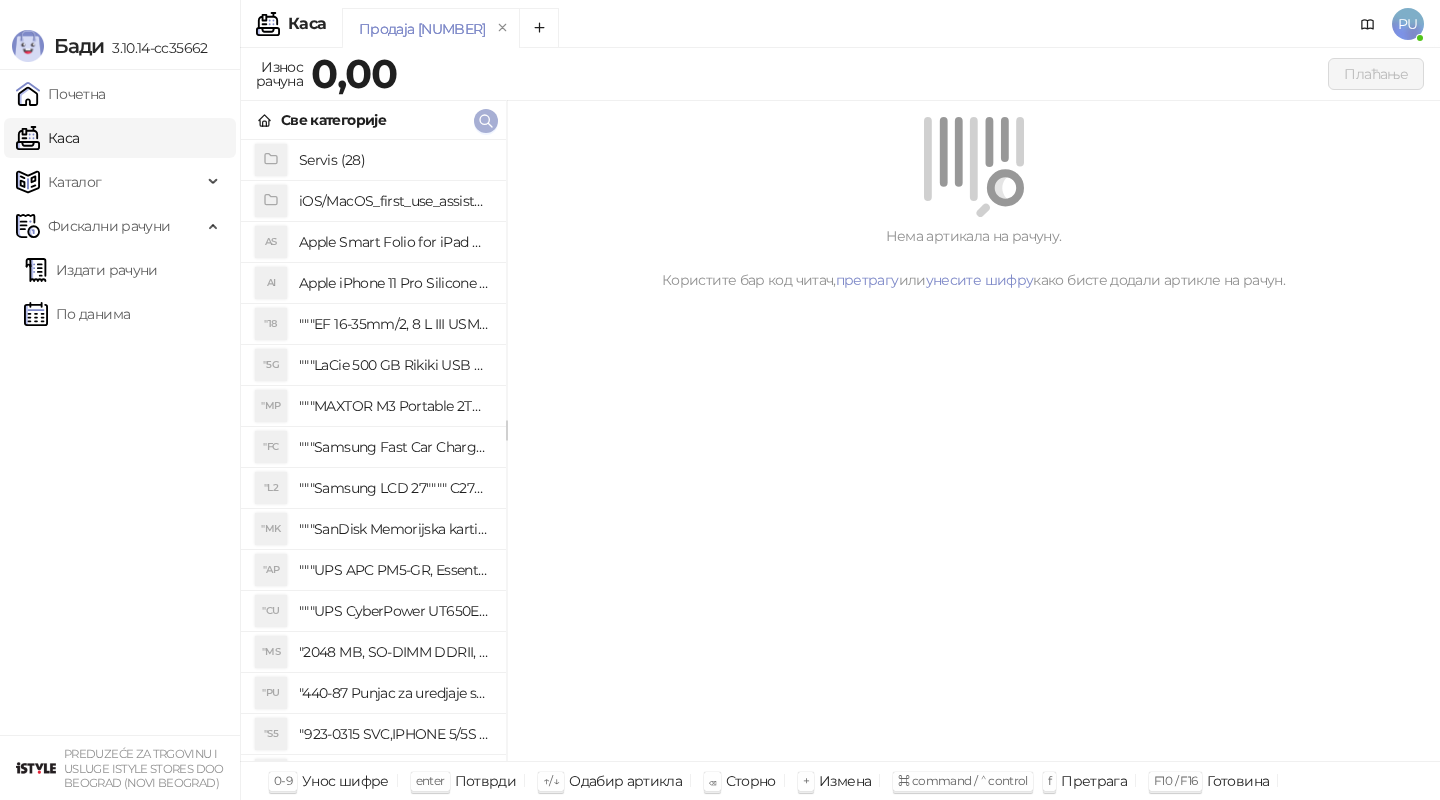 click 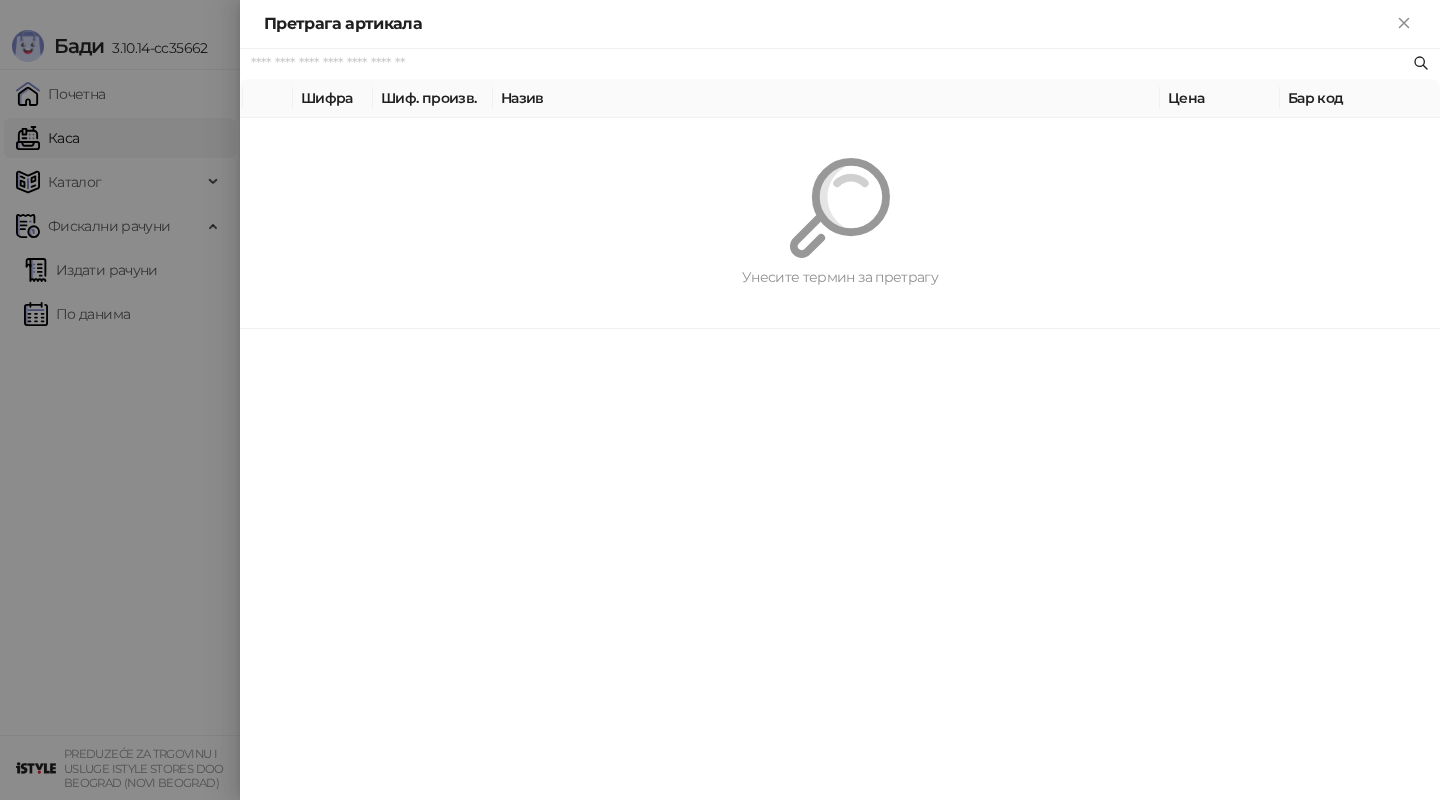 paste on "*********" 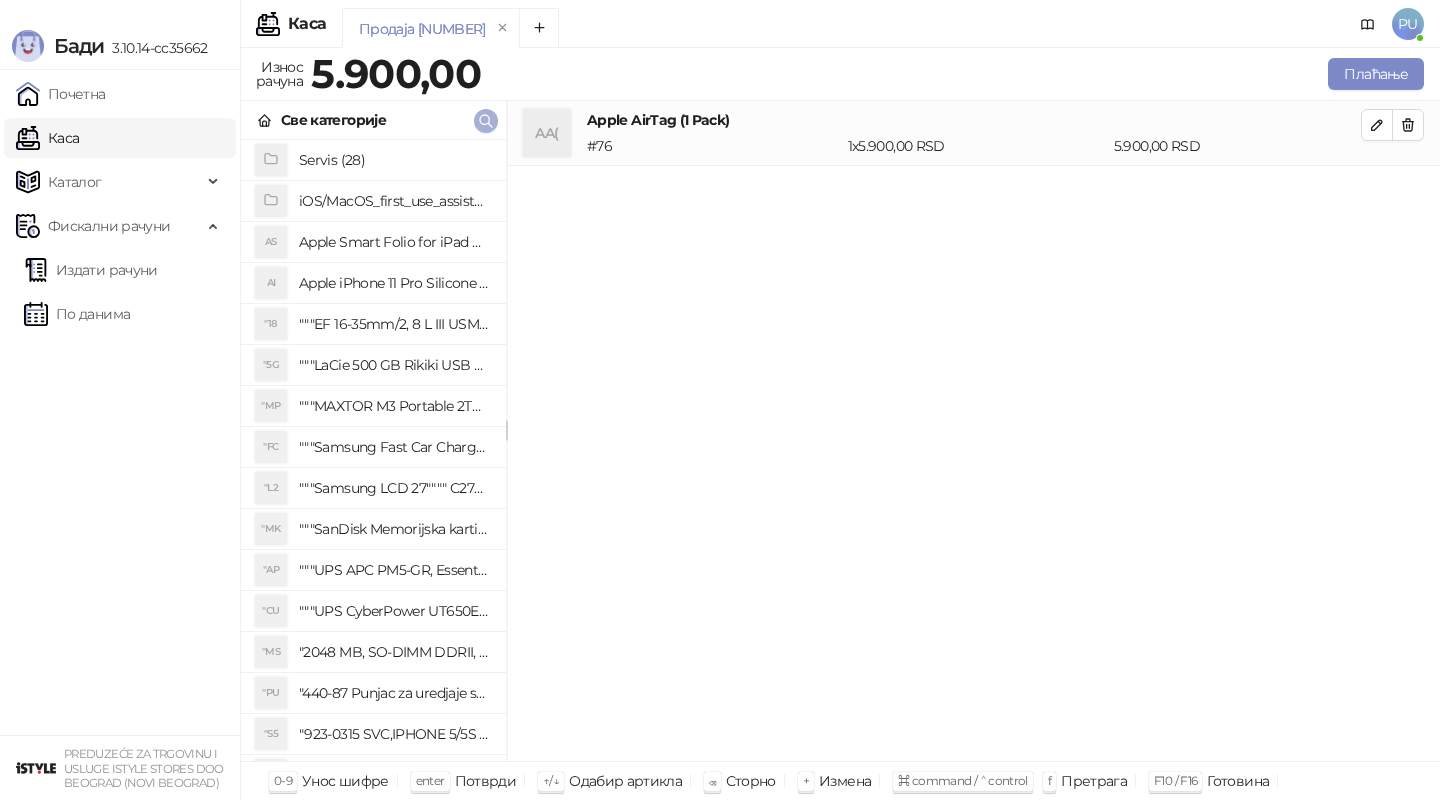 click 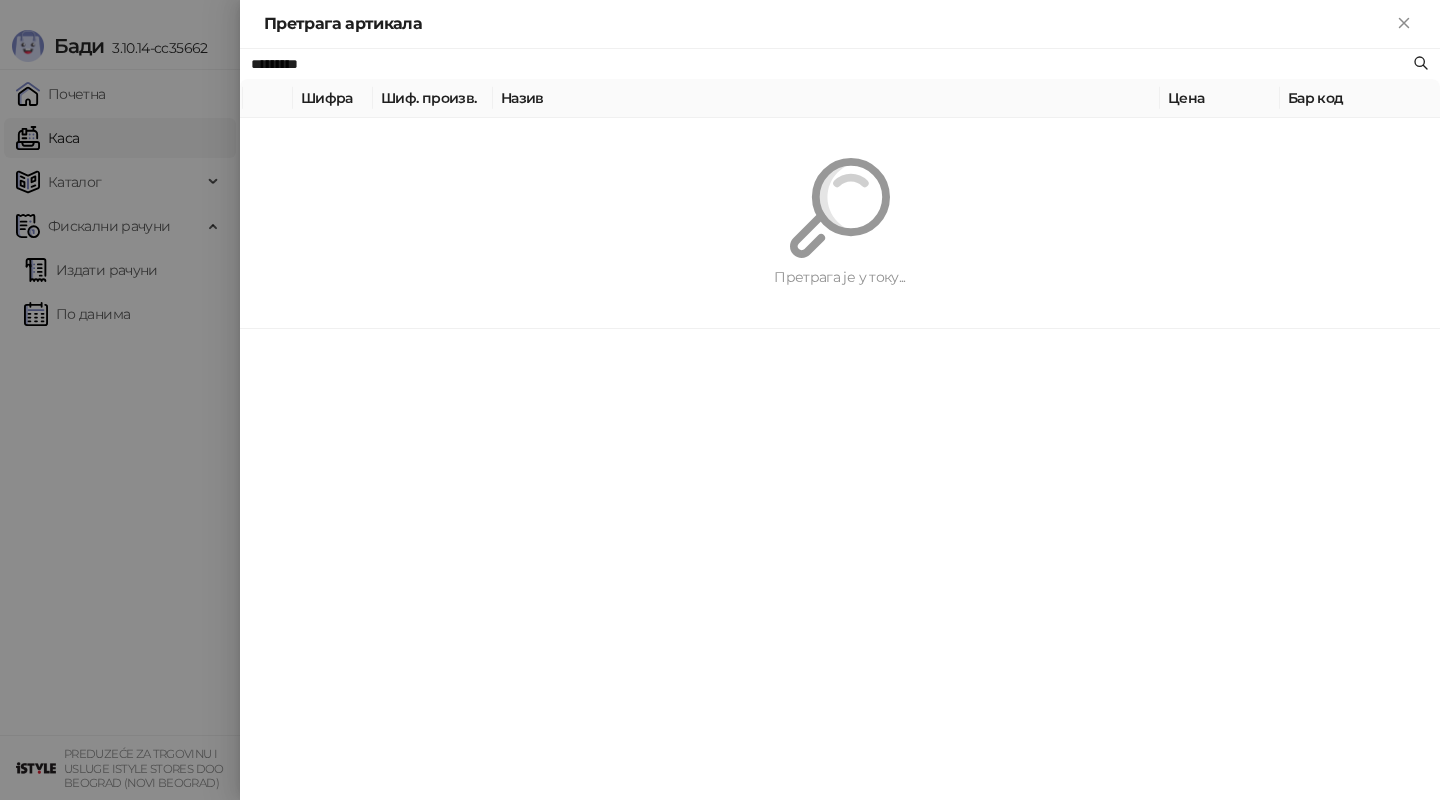 paste on "**" 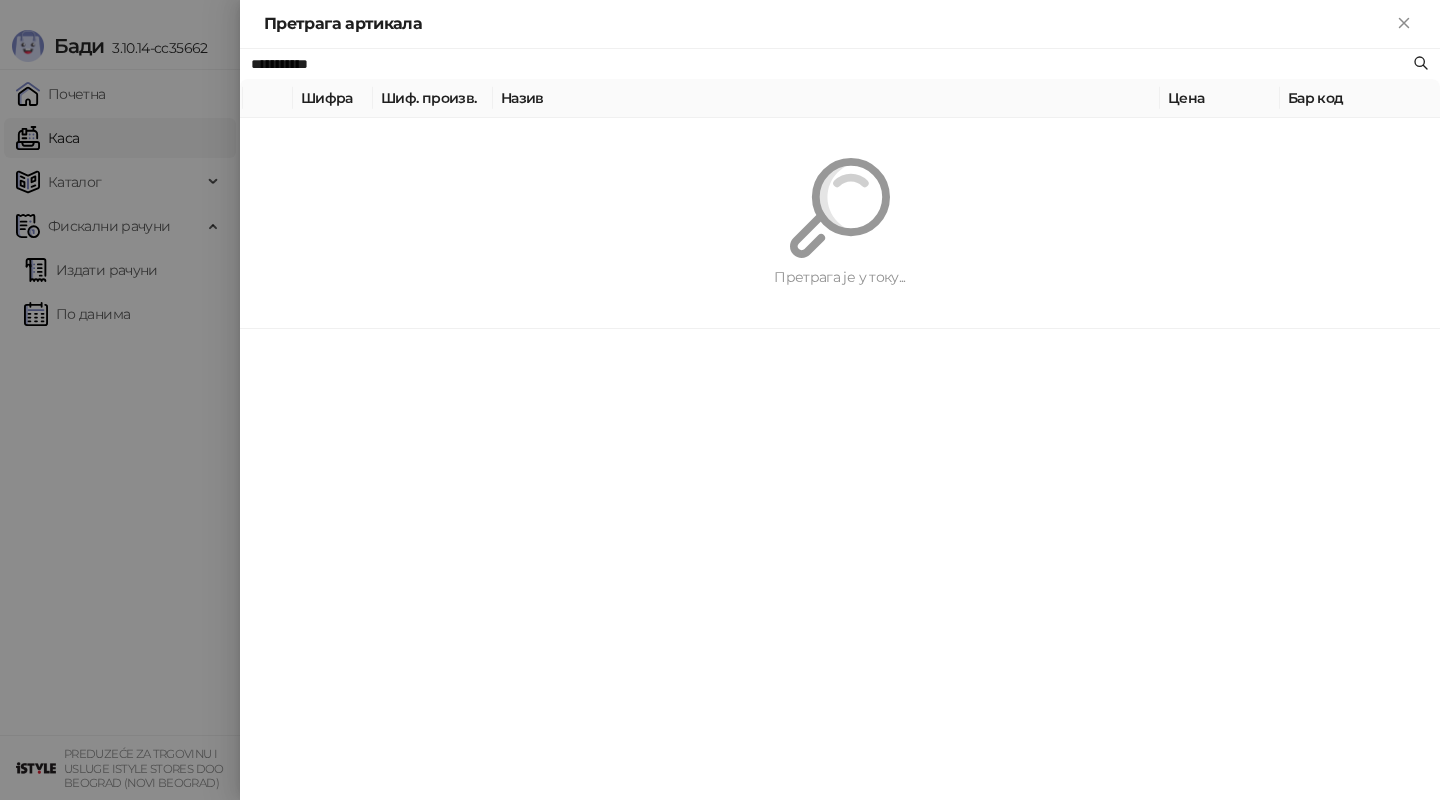 type on "**********" 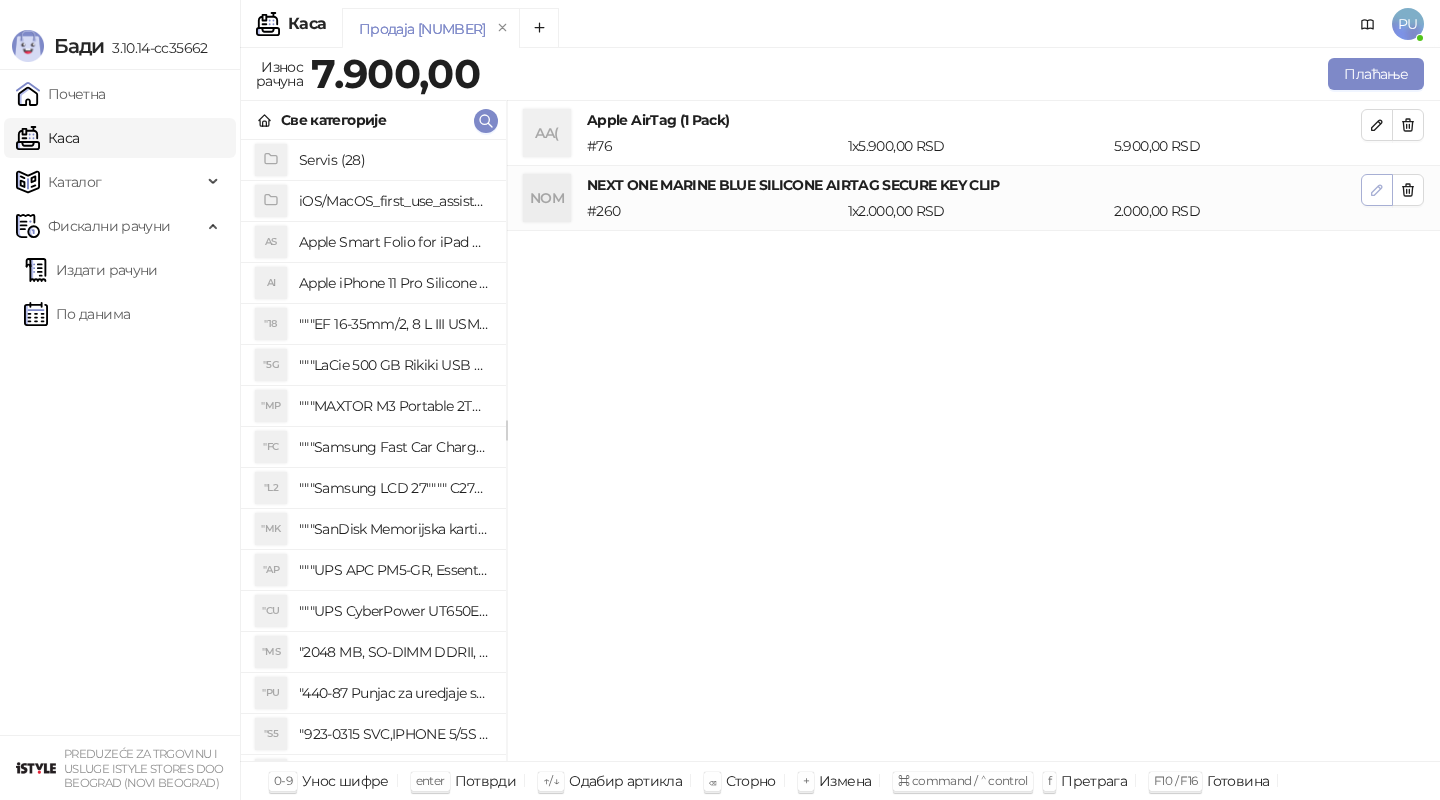click at bounding box center (1377, 190) 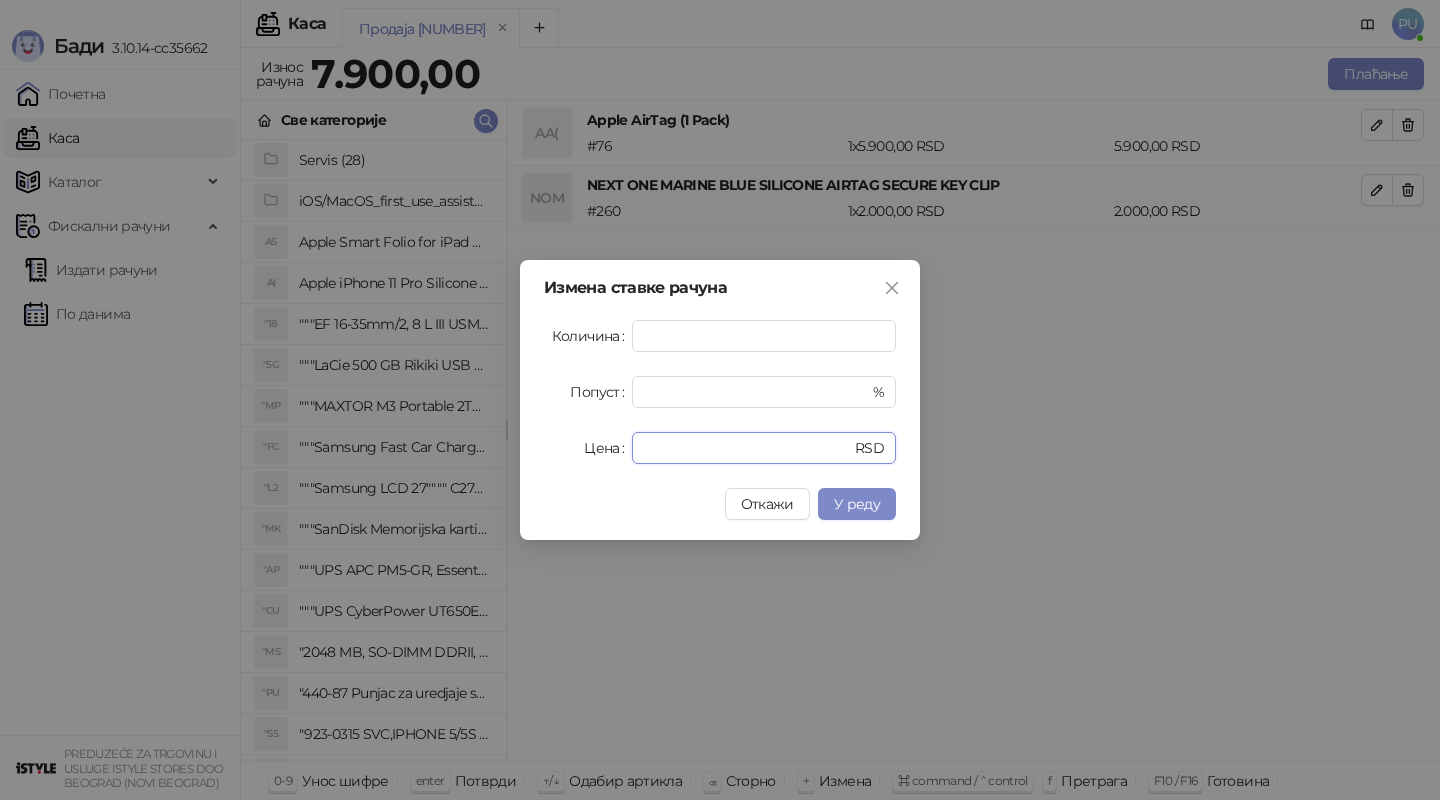 drag, startPoint x: 644, startPoint y: 453, endPoint x: 516, endPoint y: 450, distance: 128.03516 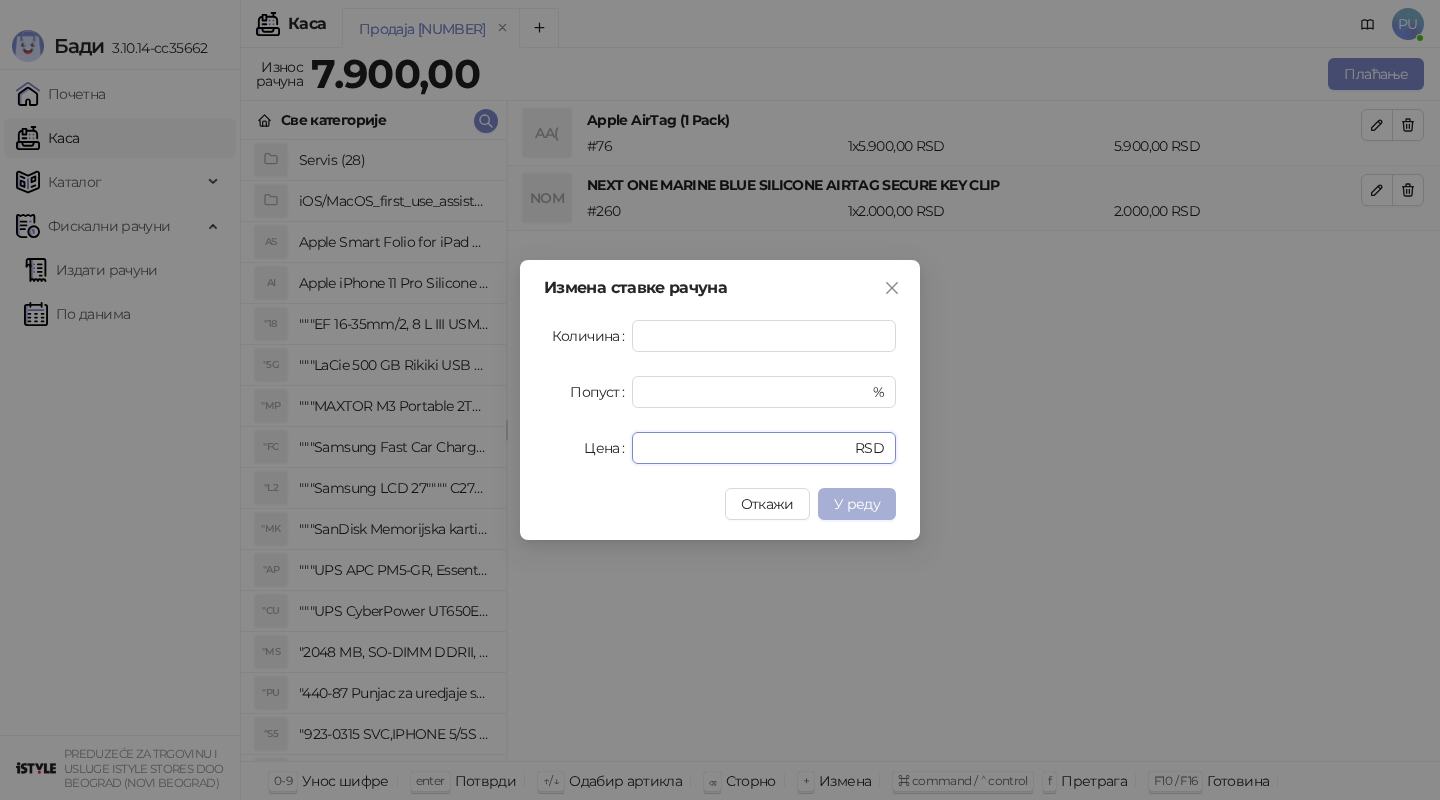 type on "***" 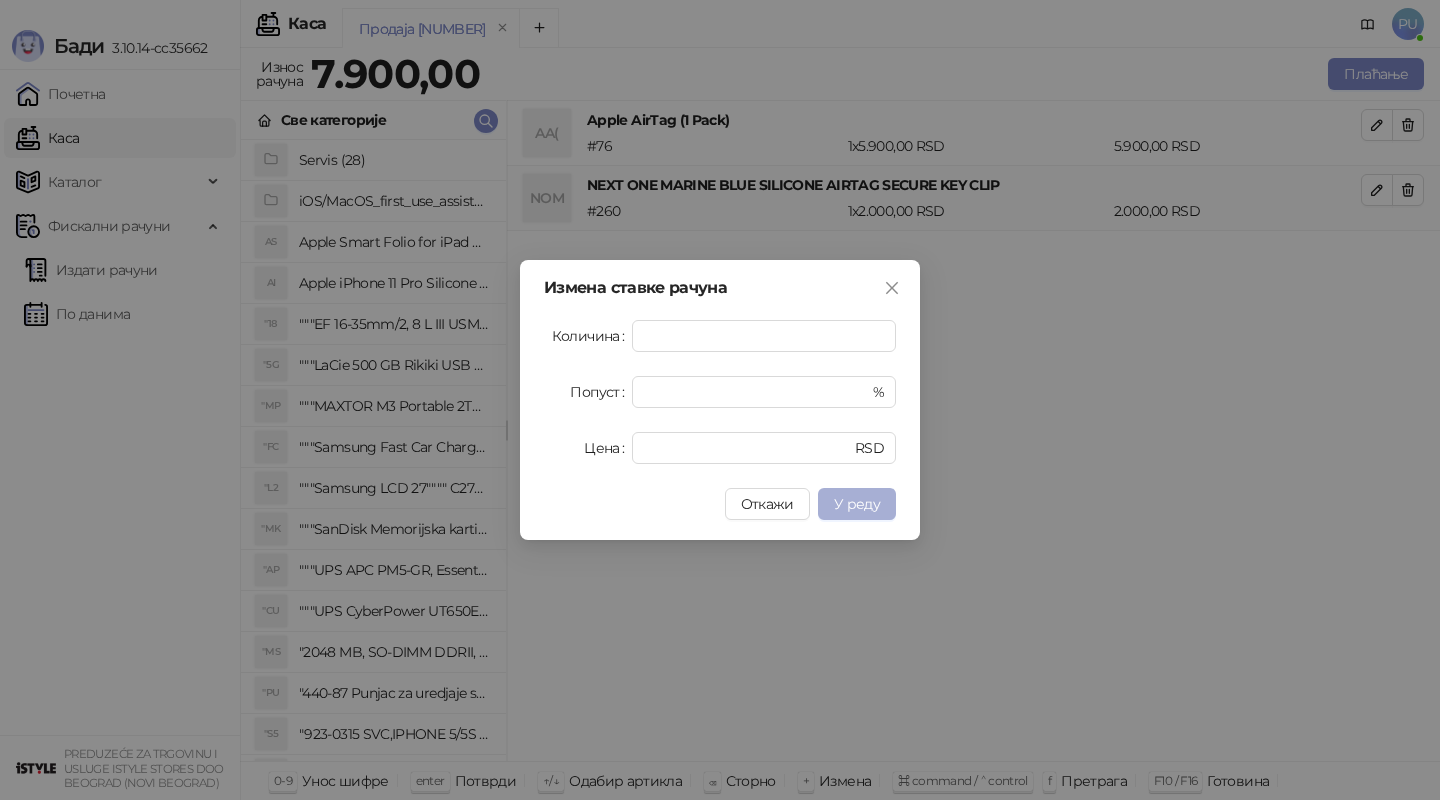 click on "У реду" at bounding box center (857, 504) 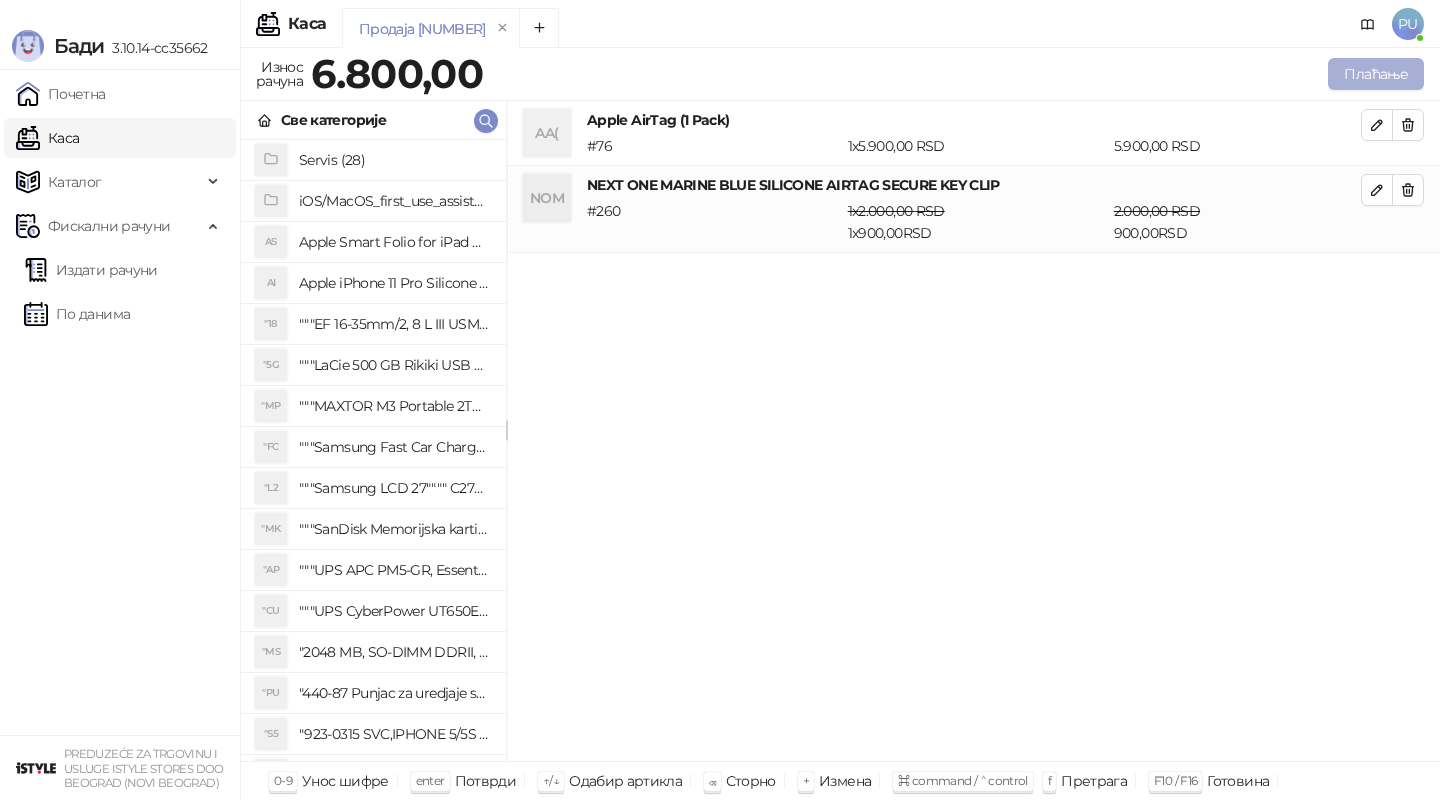 click on "Плаћање" at bounding box center (1376, 74) 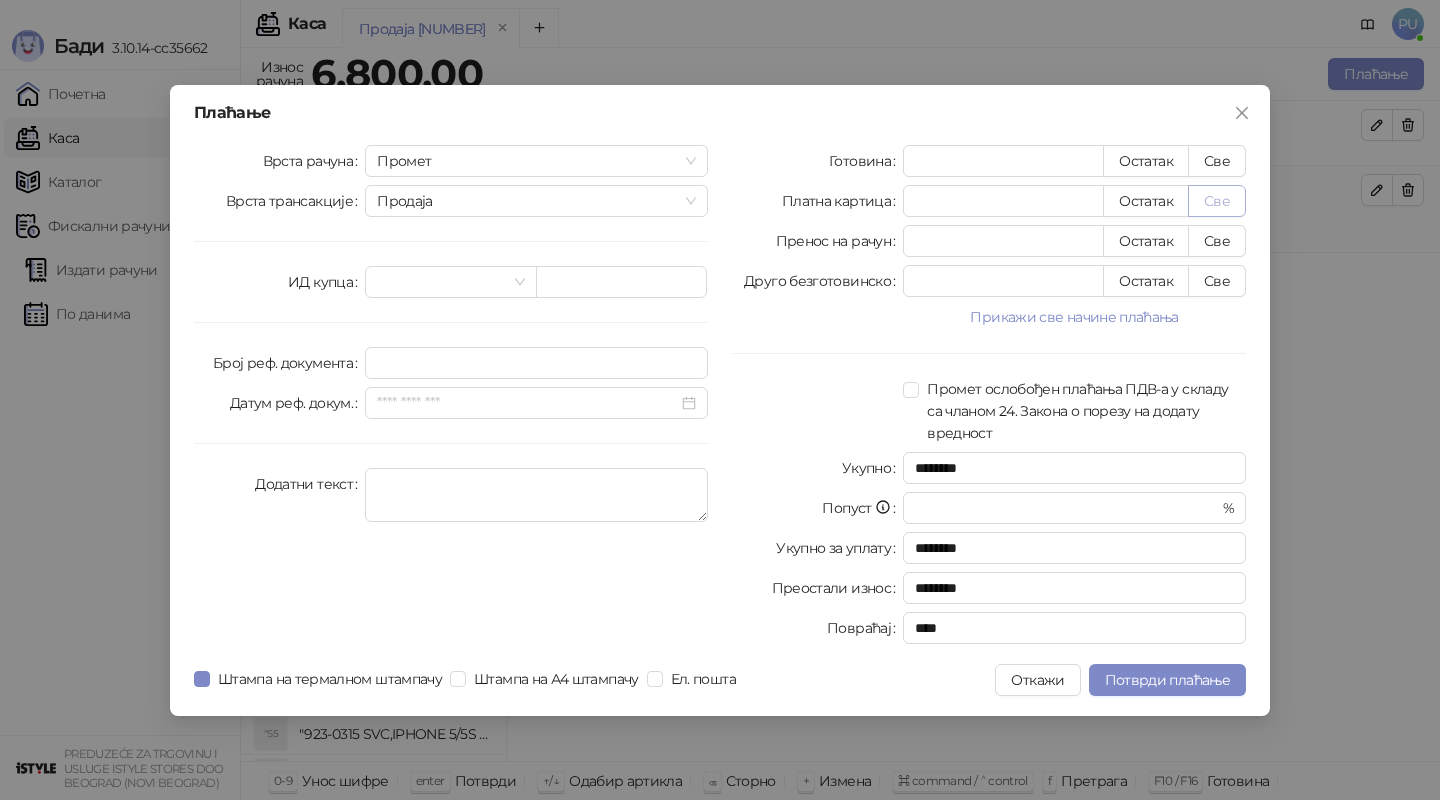 click on "Све" at bounding box center (1217, 201) 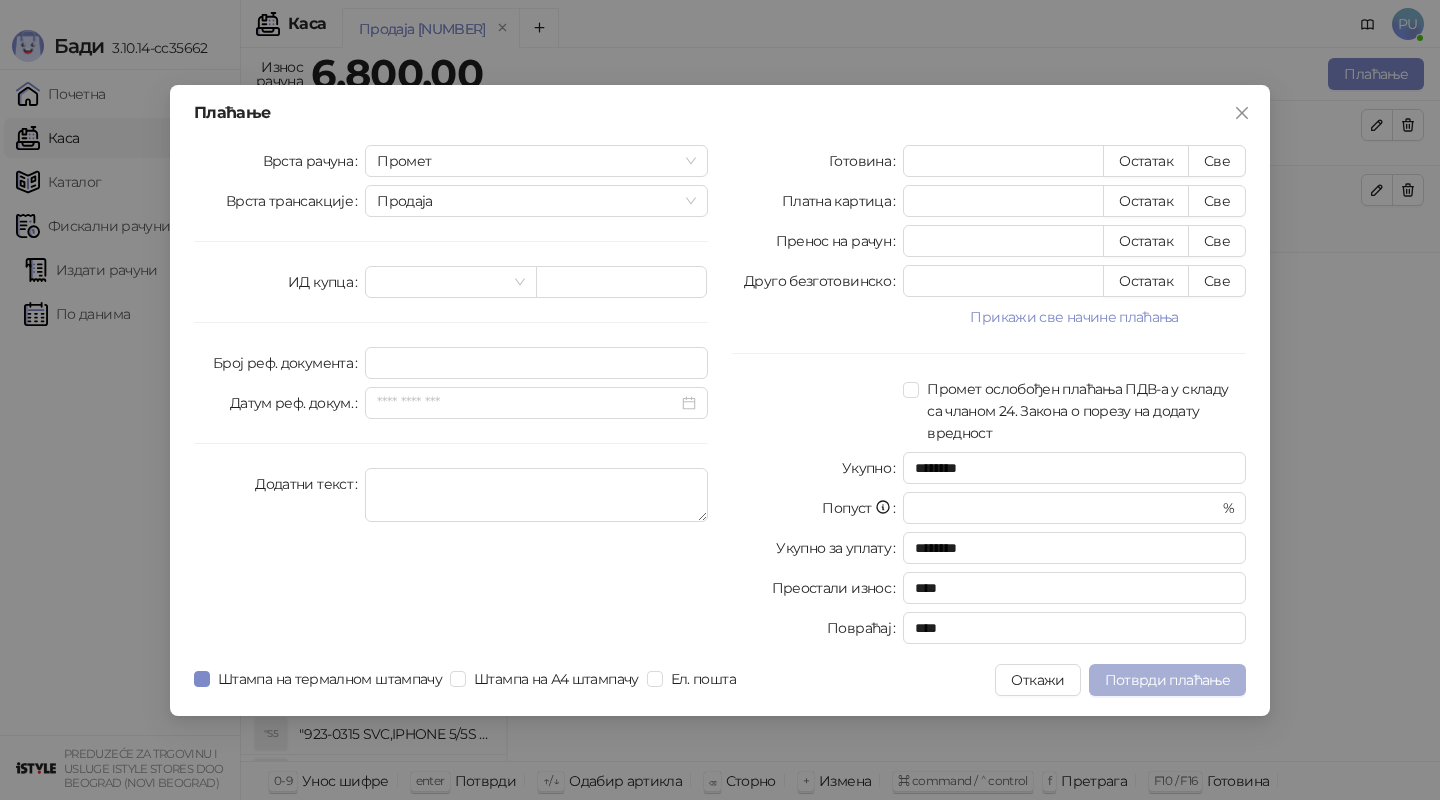 click on "Потврди плаћање" at bounding box center (1167, 680) 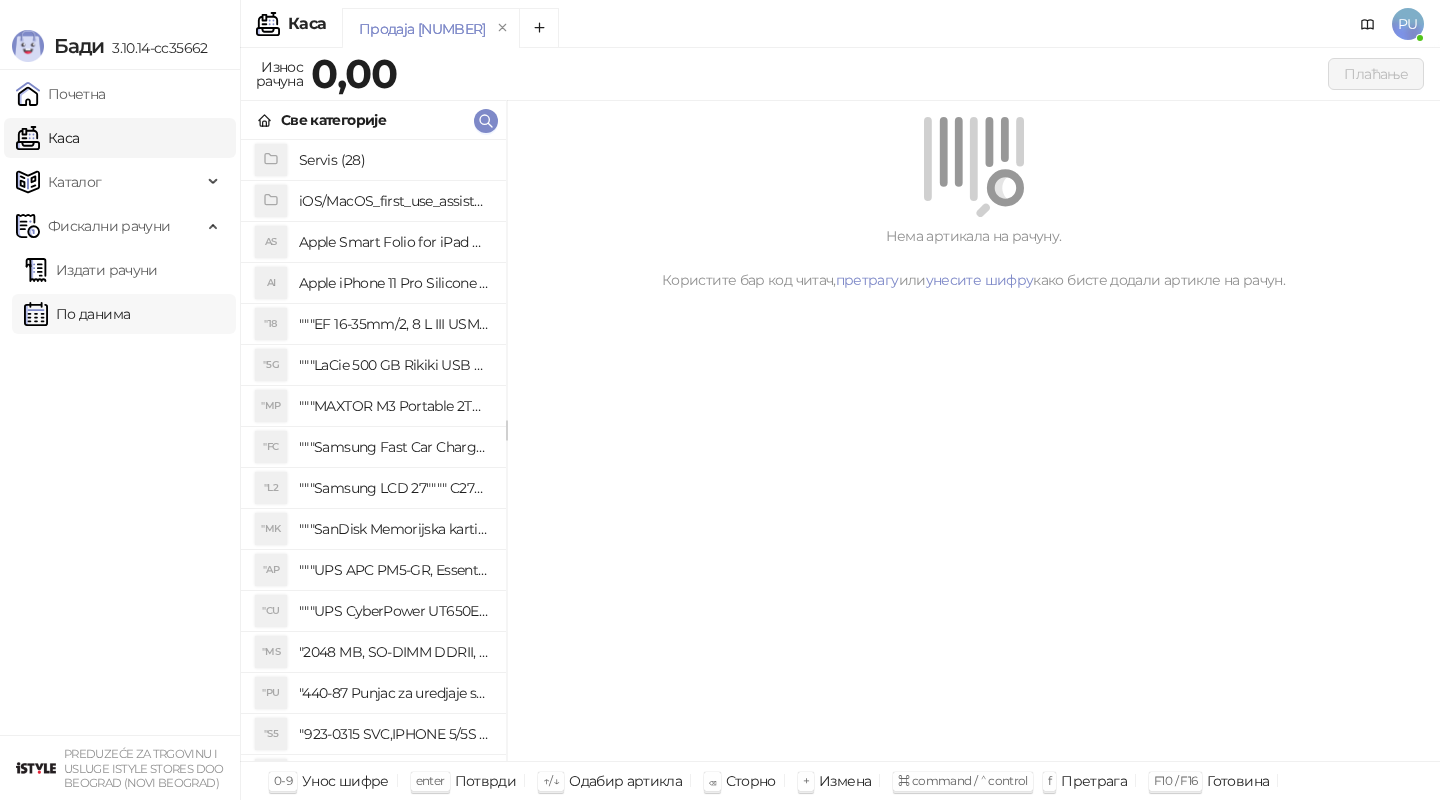 click on "По данима" at bounding box center [77, 314] 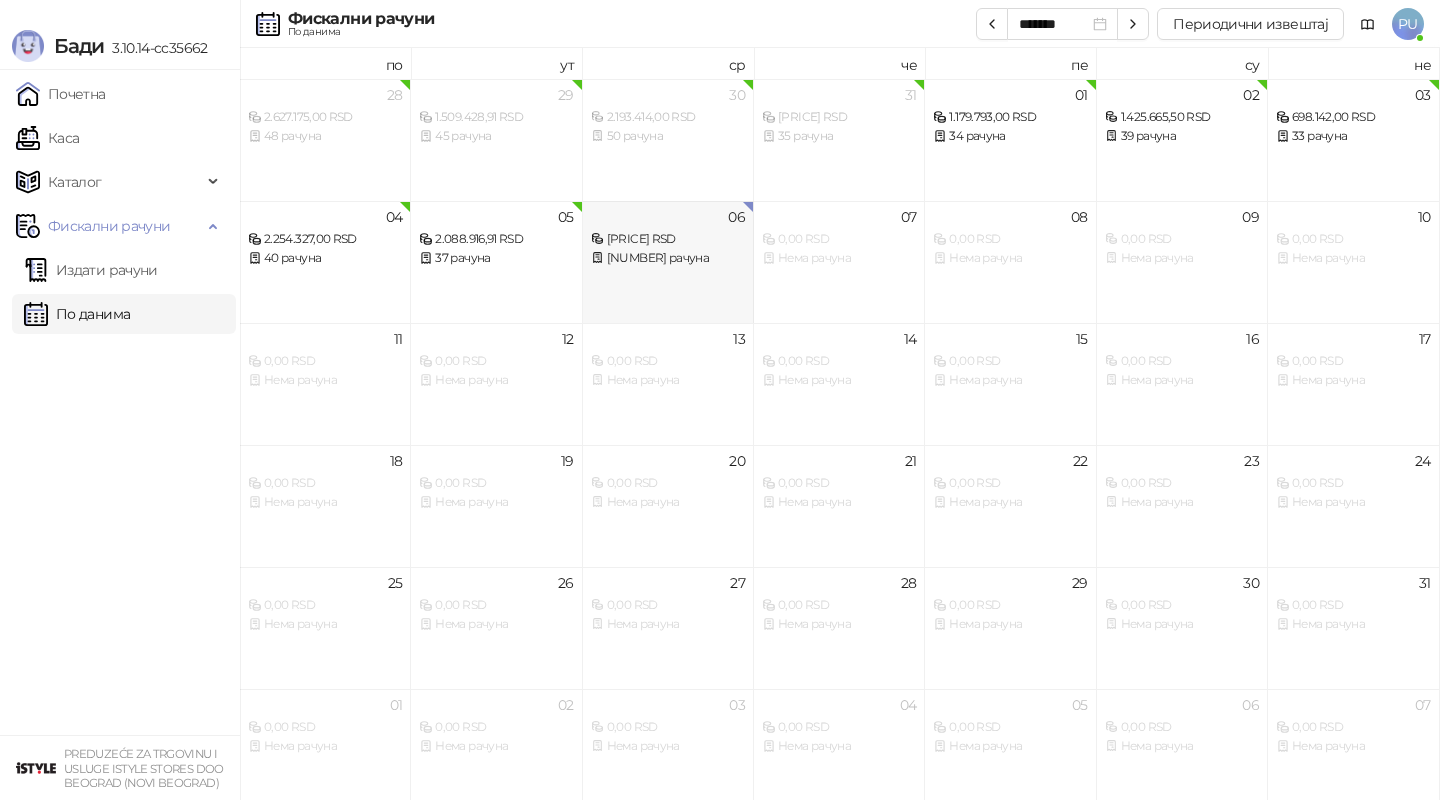 click on "[NUMBER]   [PRICE] RSD   [NUMBER] рачуна" at bounding box center [668, 262] 